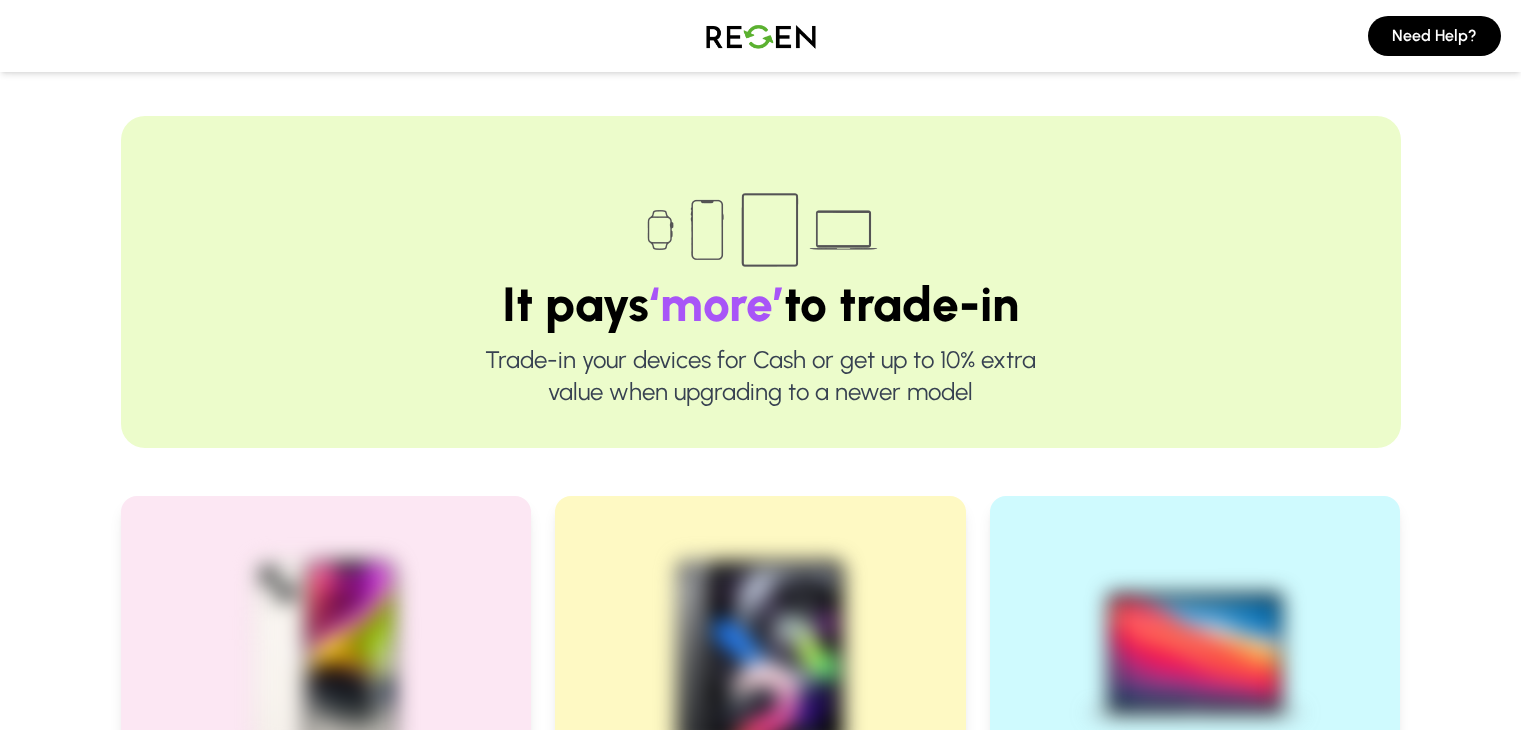 scroll, scrollTop: 400, scrollLeft: 0, axis: vertical 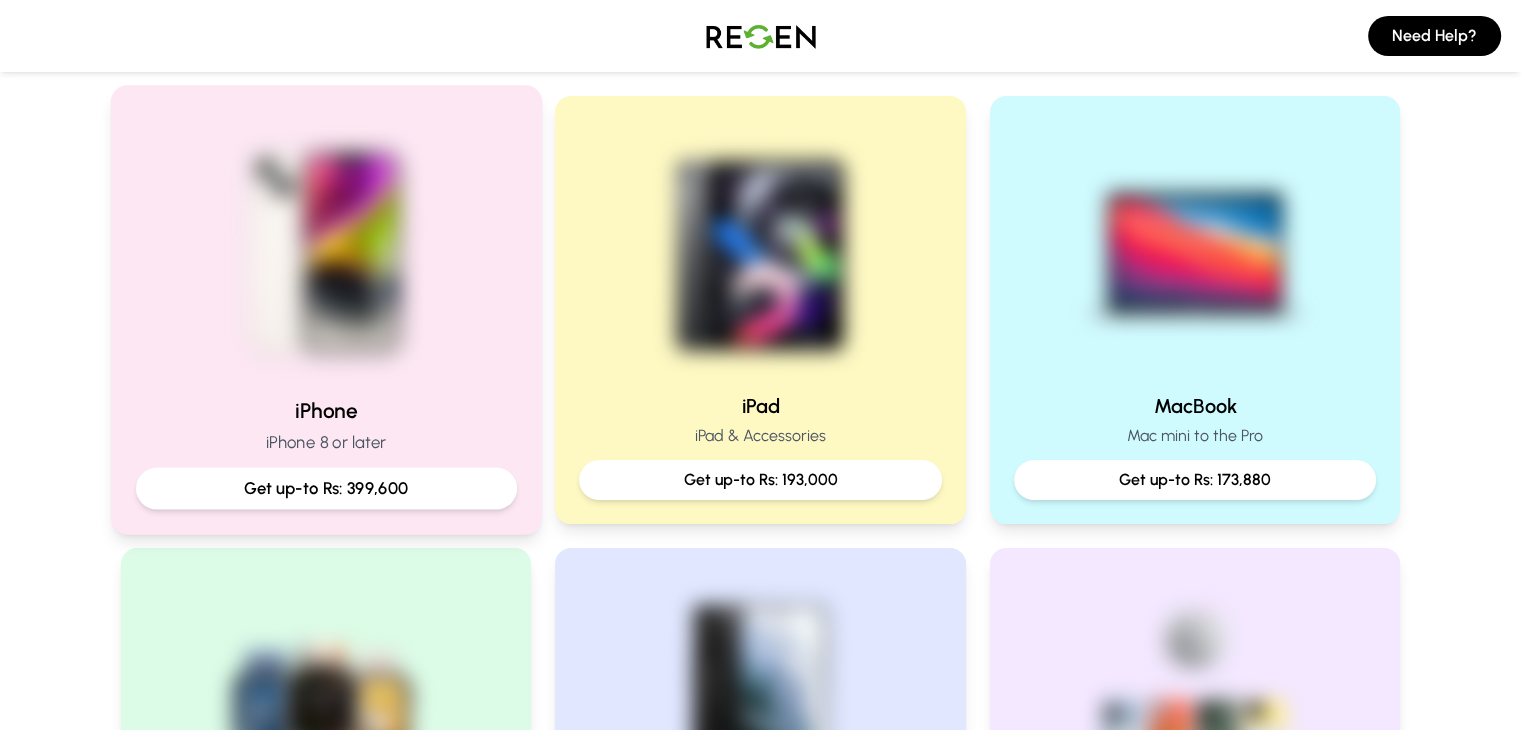 click on "iPhone" at bounding box center [325, 410] 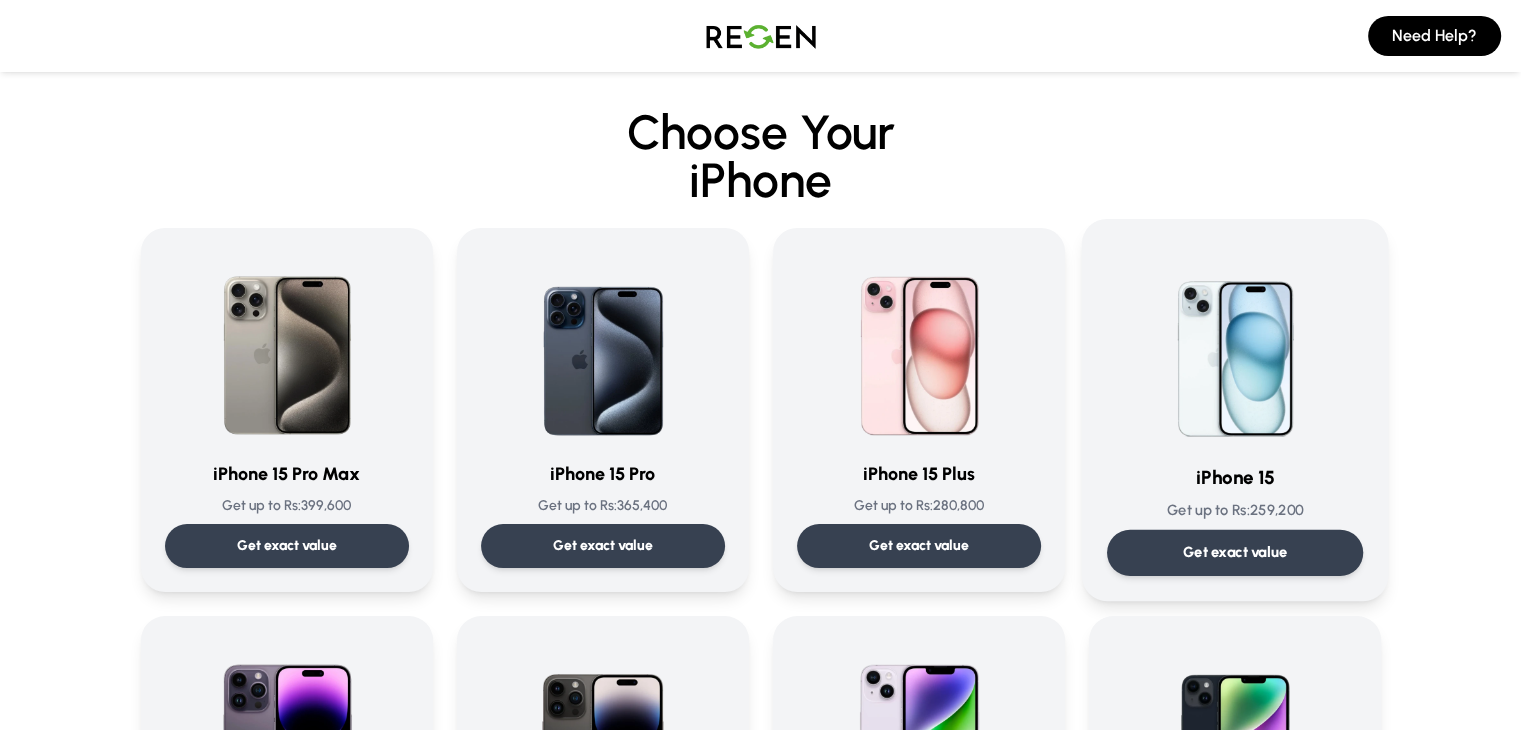 click on "Get exact value" at bounding box center (287, 546) 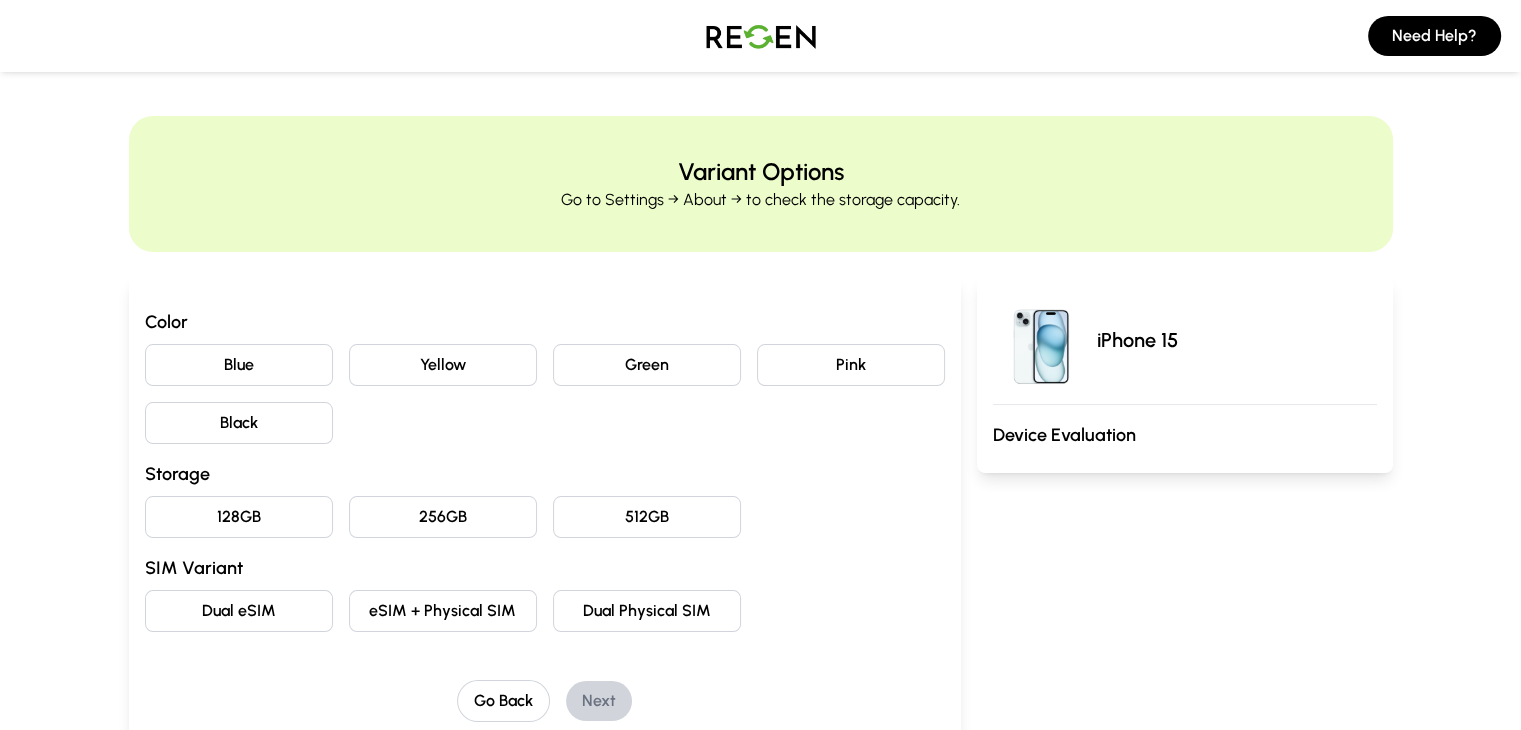 click on "Black" at bounding box center (239, 423) 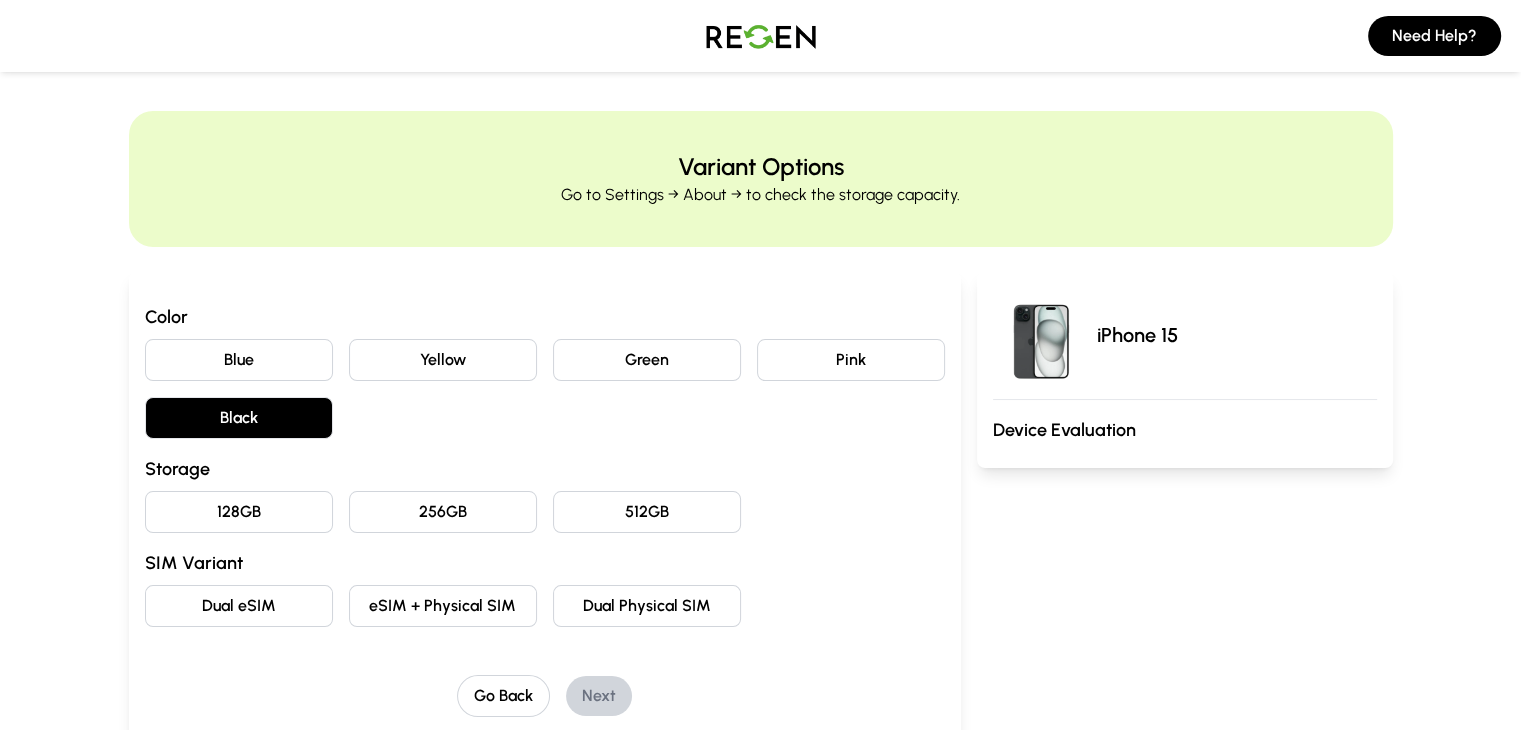scroll, scrollTop: 100, scrollLeft: 0, axis: vertical 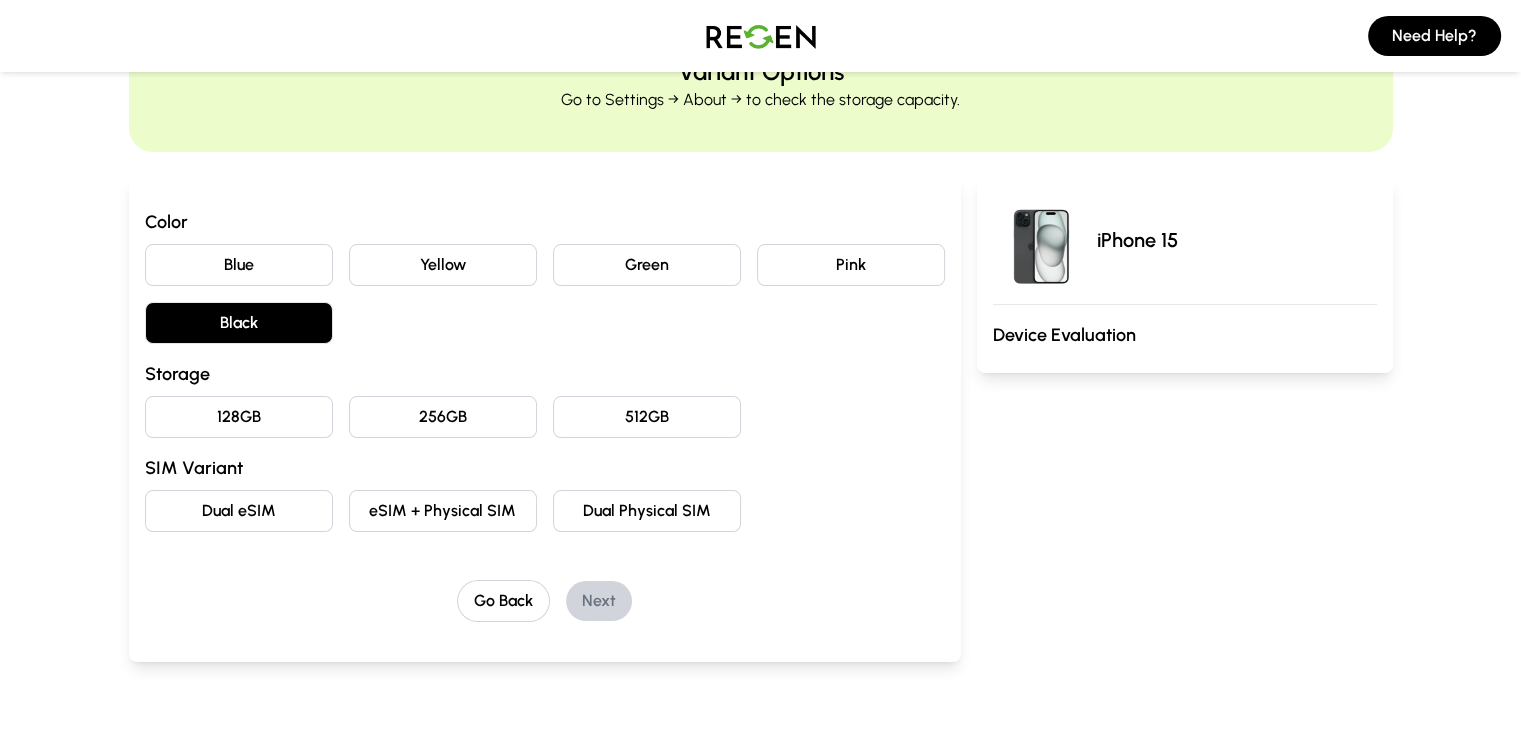 click on "128GB" at bounding box center (239, 265) 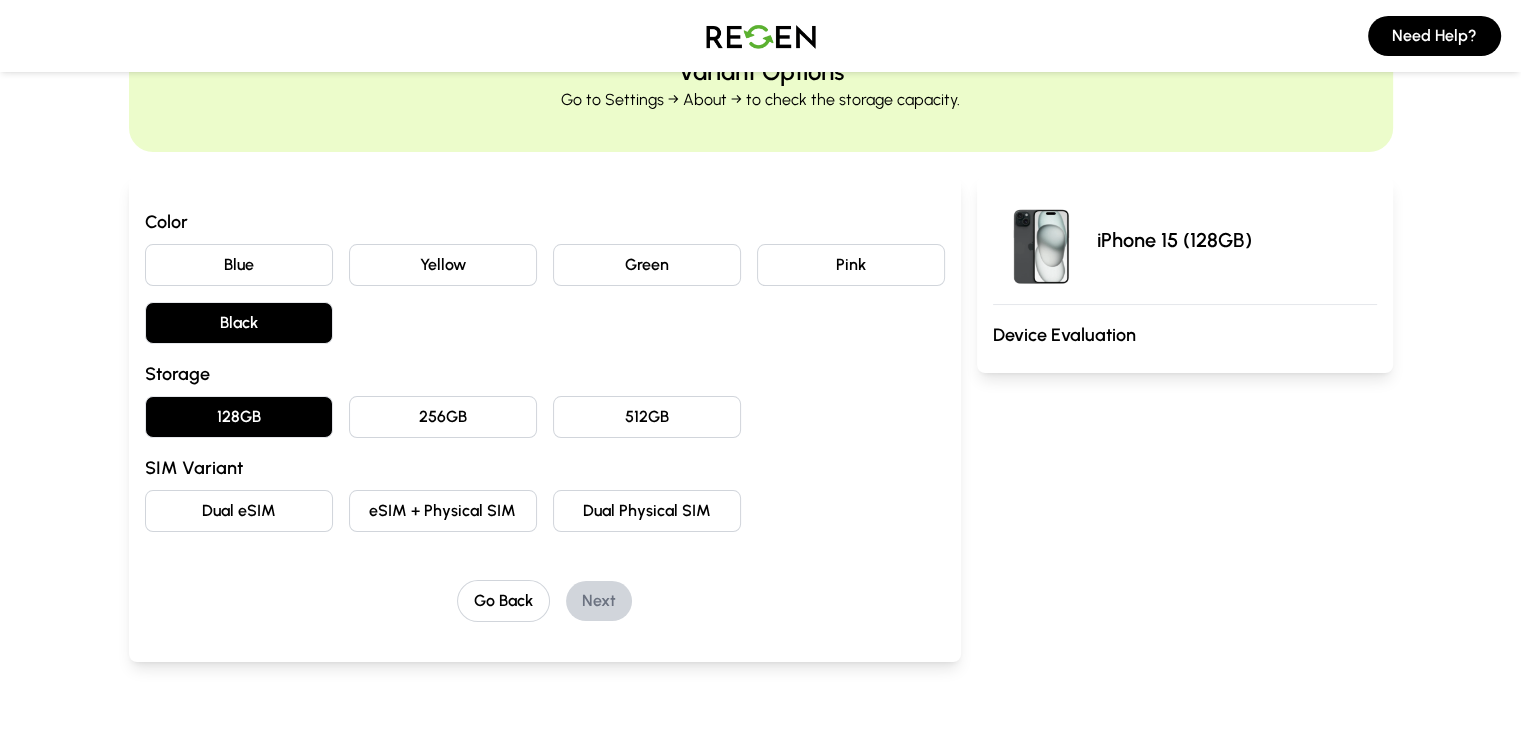 click on "eSIM + Physical SIM" at bounding box center (443, 265) 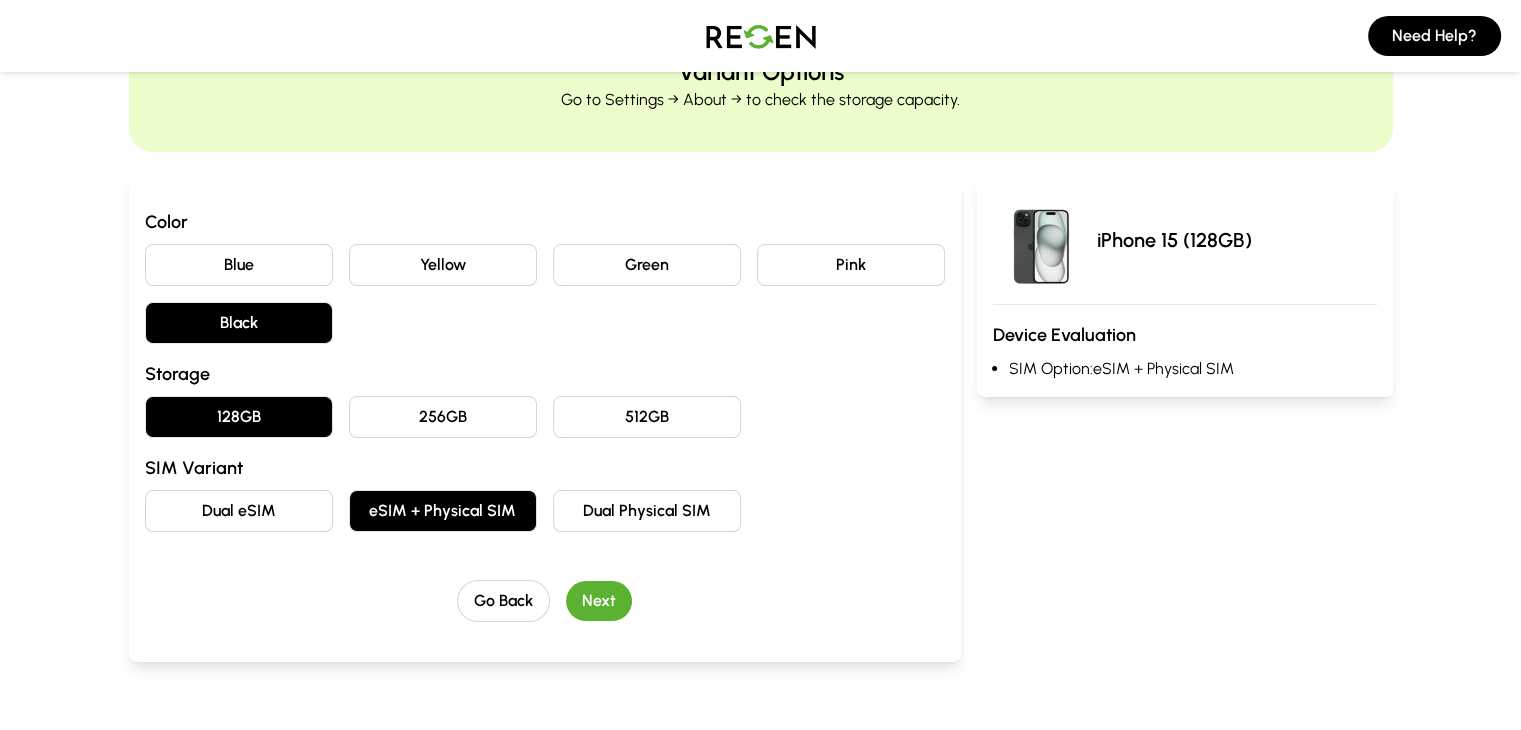 click on "Next" at bounding box center [599, 601] 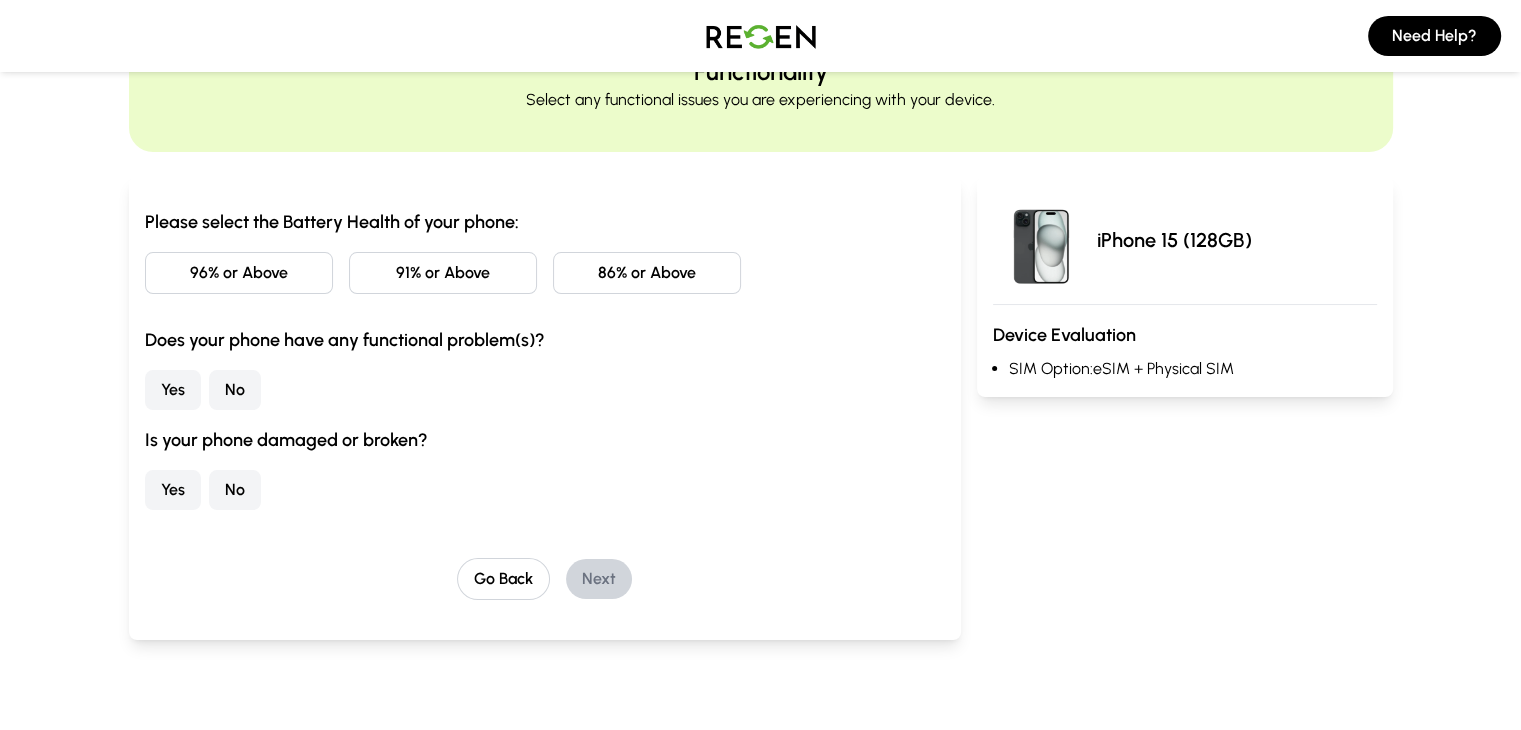click on "91% or Above" at bounding box center [443, 273] 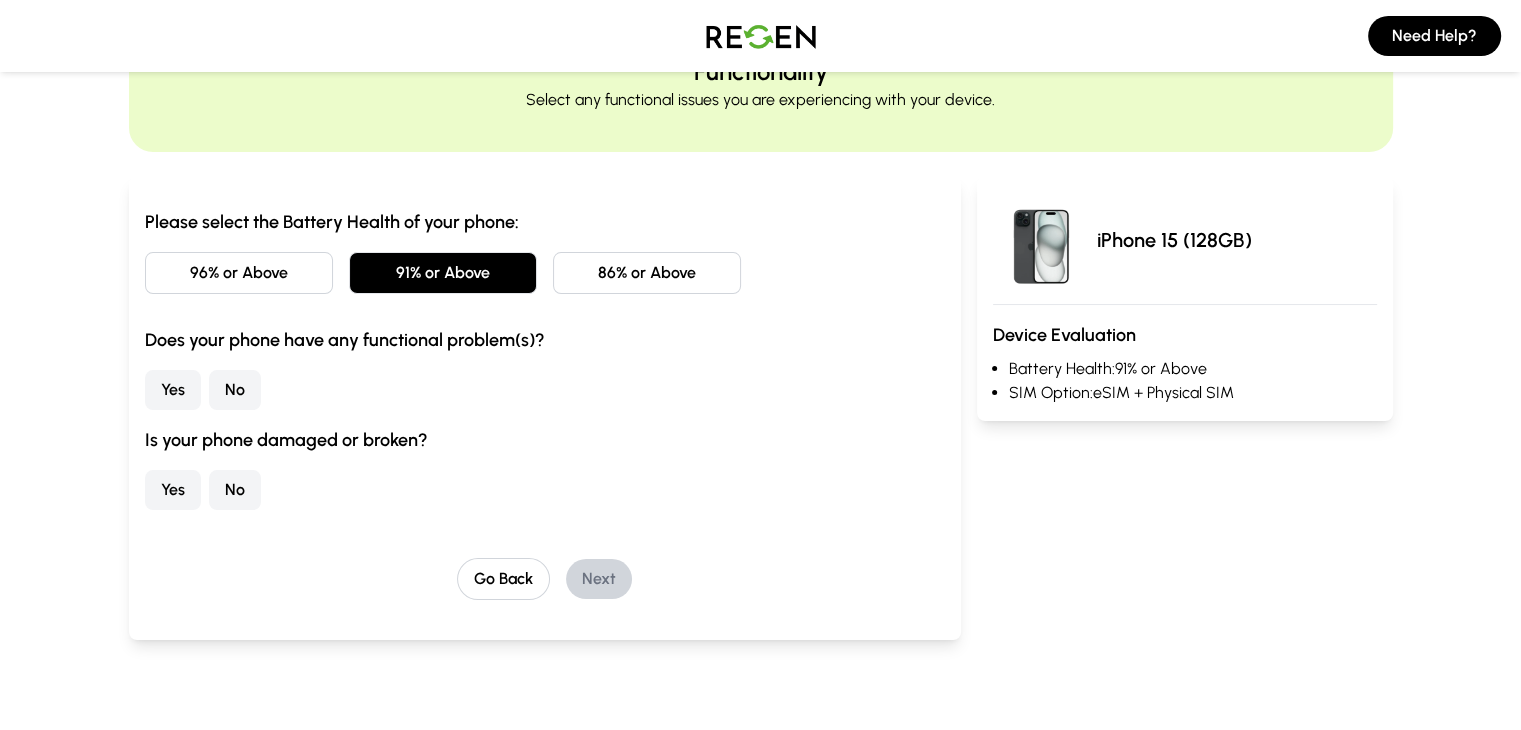 click on "No" at bounding box center [235, 390] 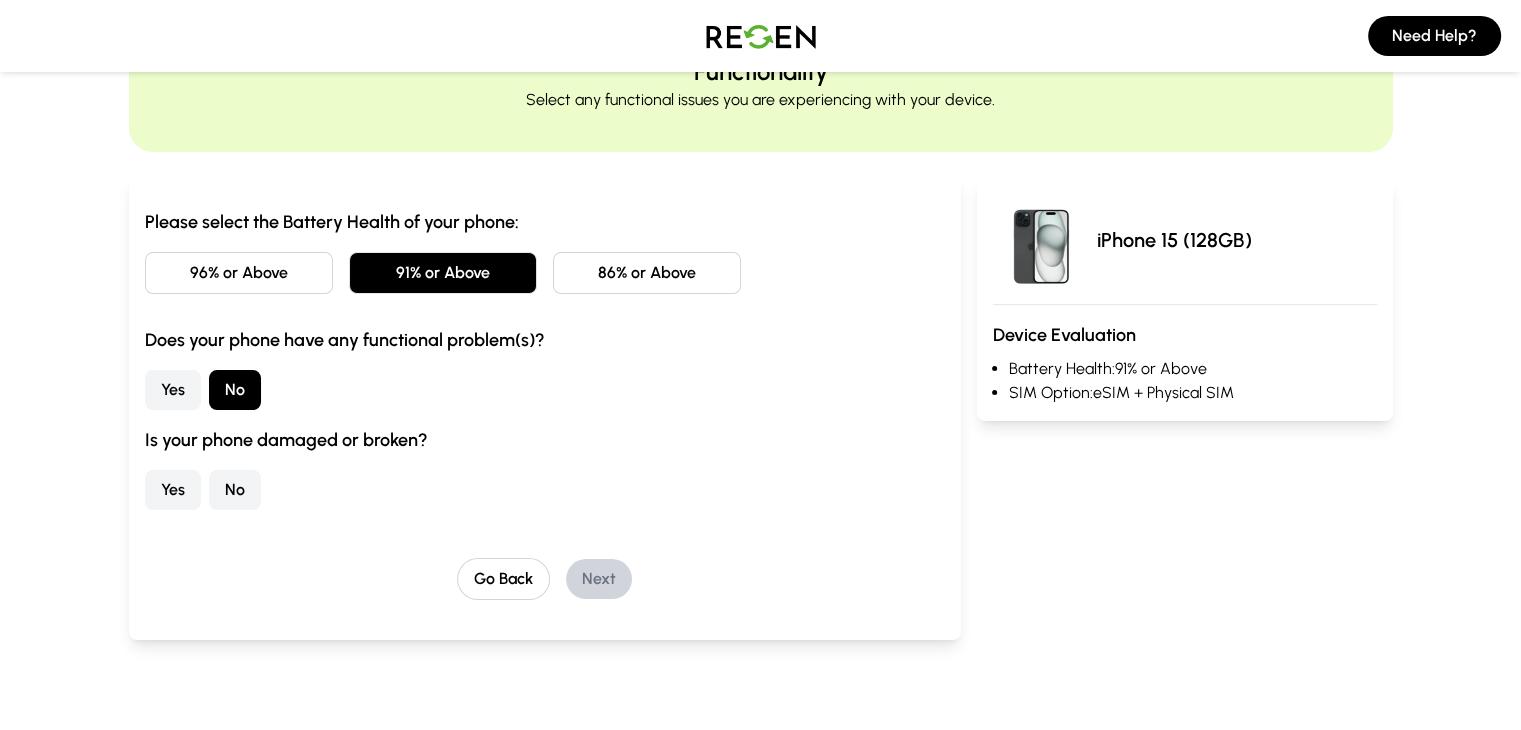 click on "No" at bounding box center (235, 490) 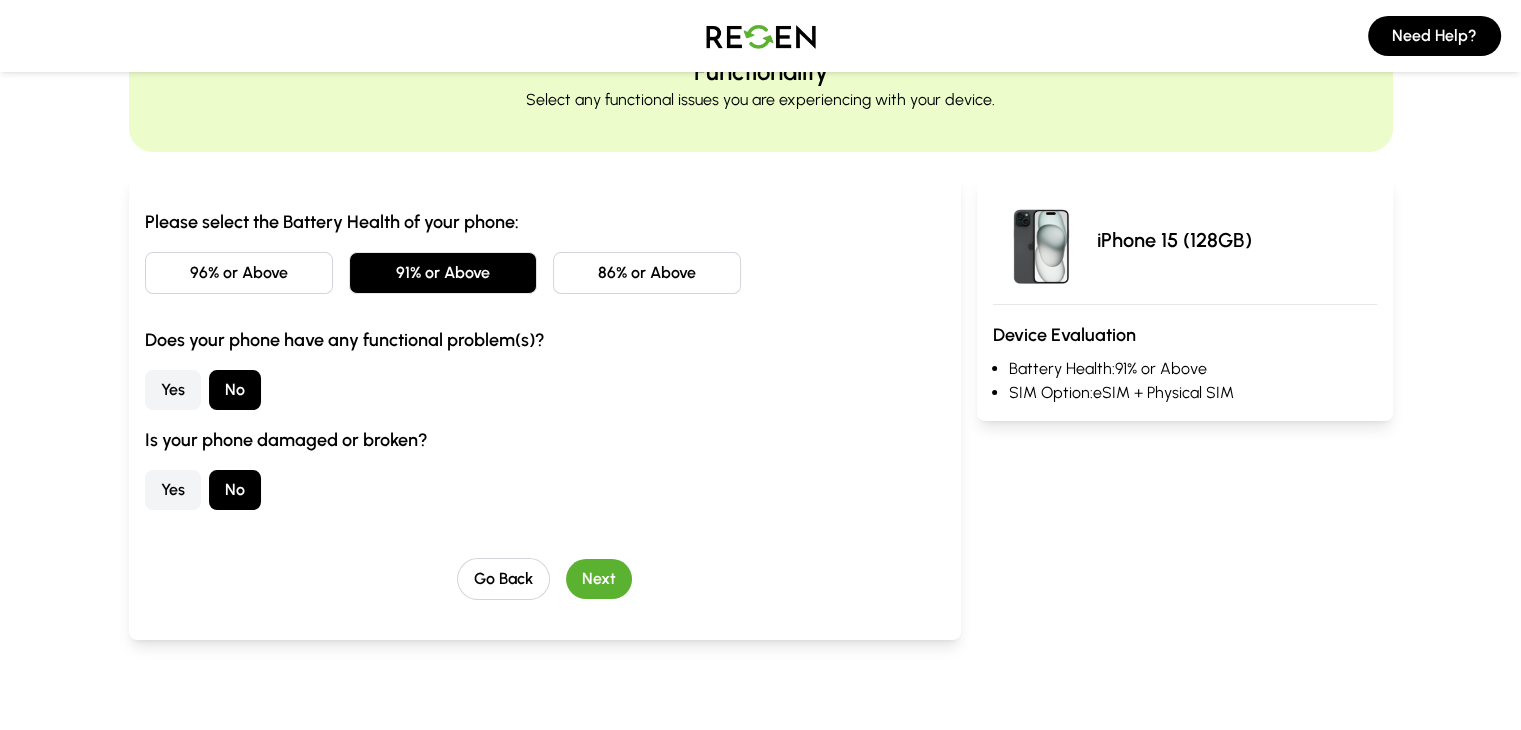 click on "Next" at bounding box center (599, 579) 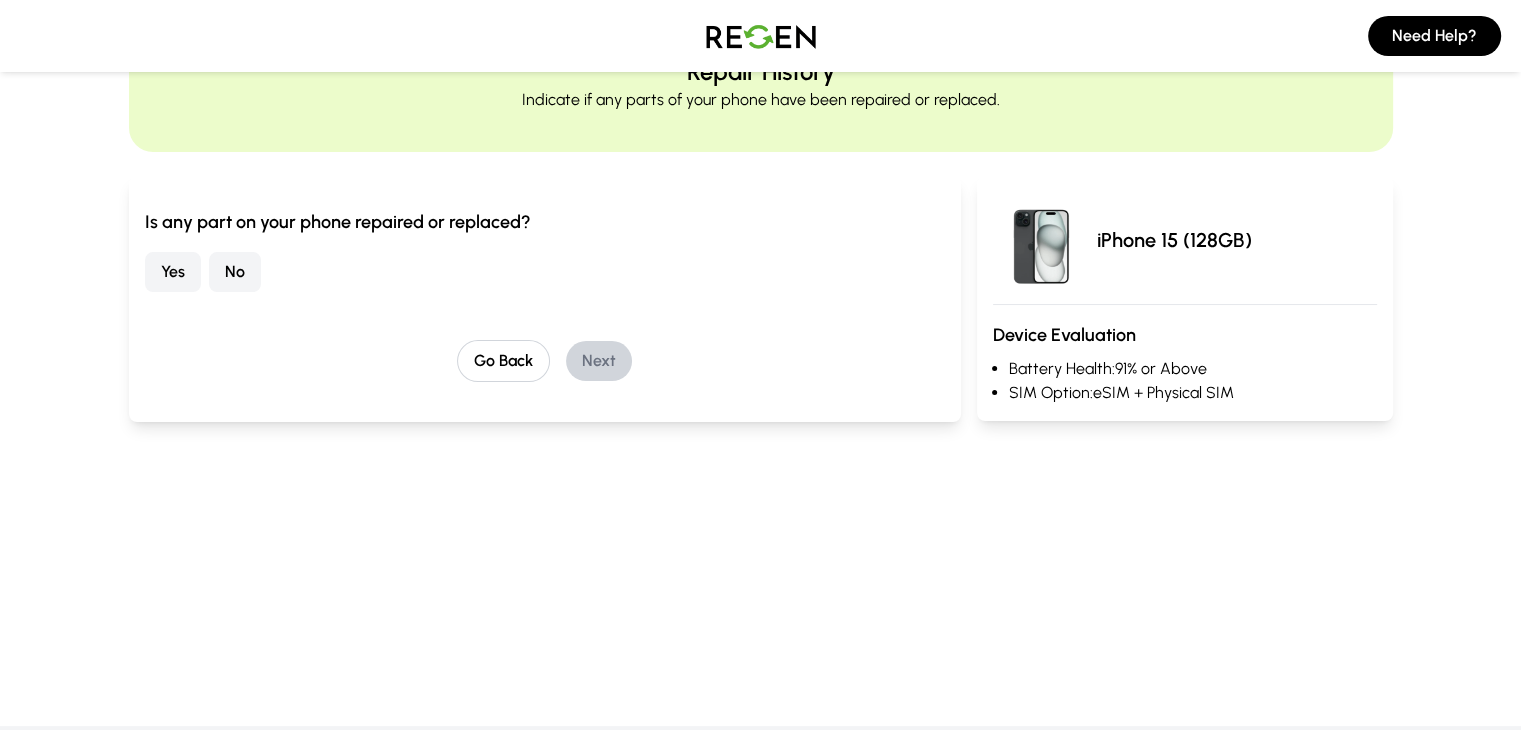 click on "No" at bounding box center [235, 272] 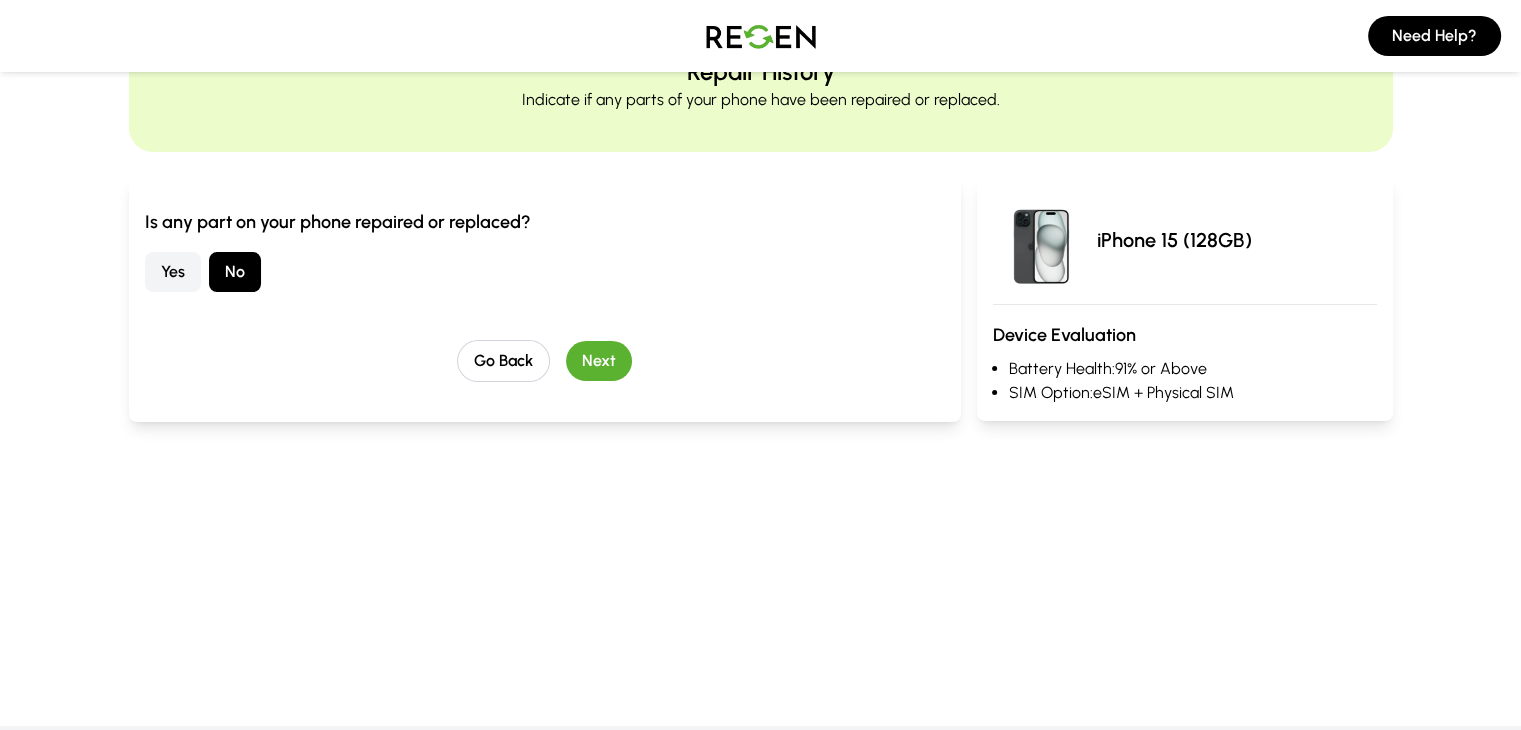 click on "Next" at bounding box center [599, 361] 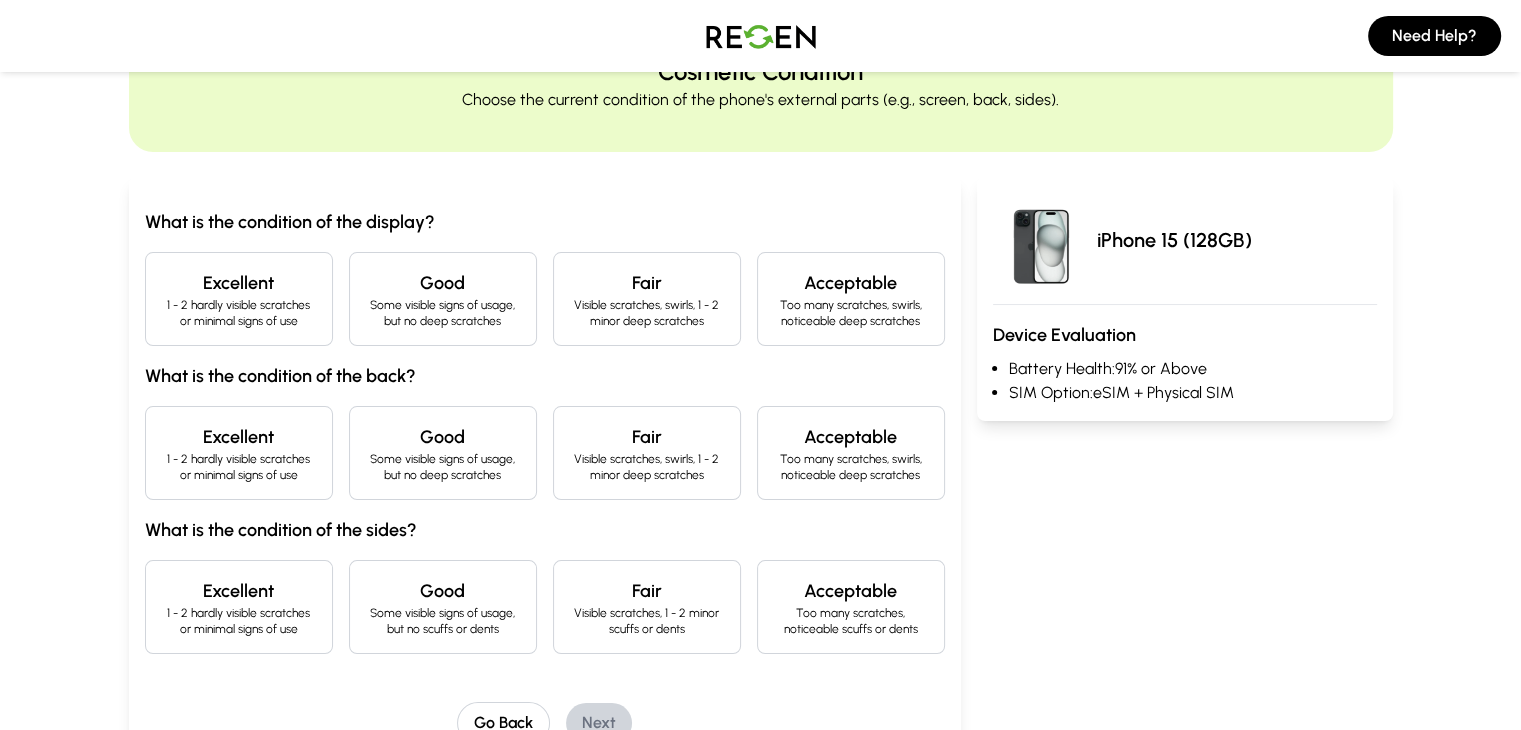 click on "Excellent 1 - 2 hardly visible scratches or minimal signs of use" at bounding box center [239, 299] 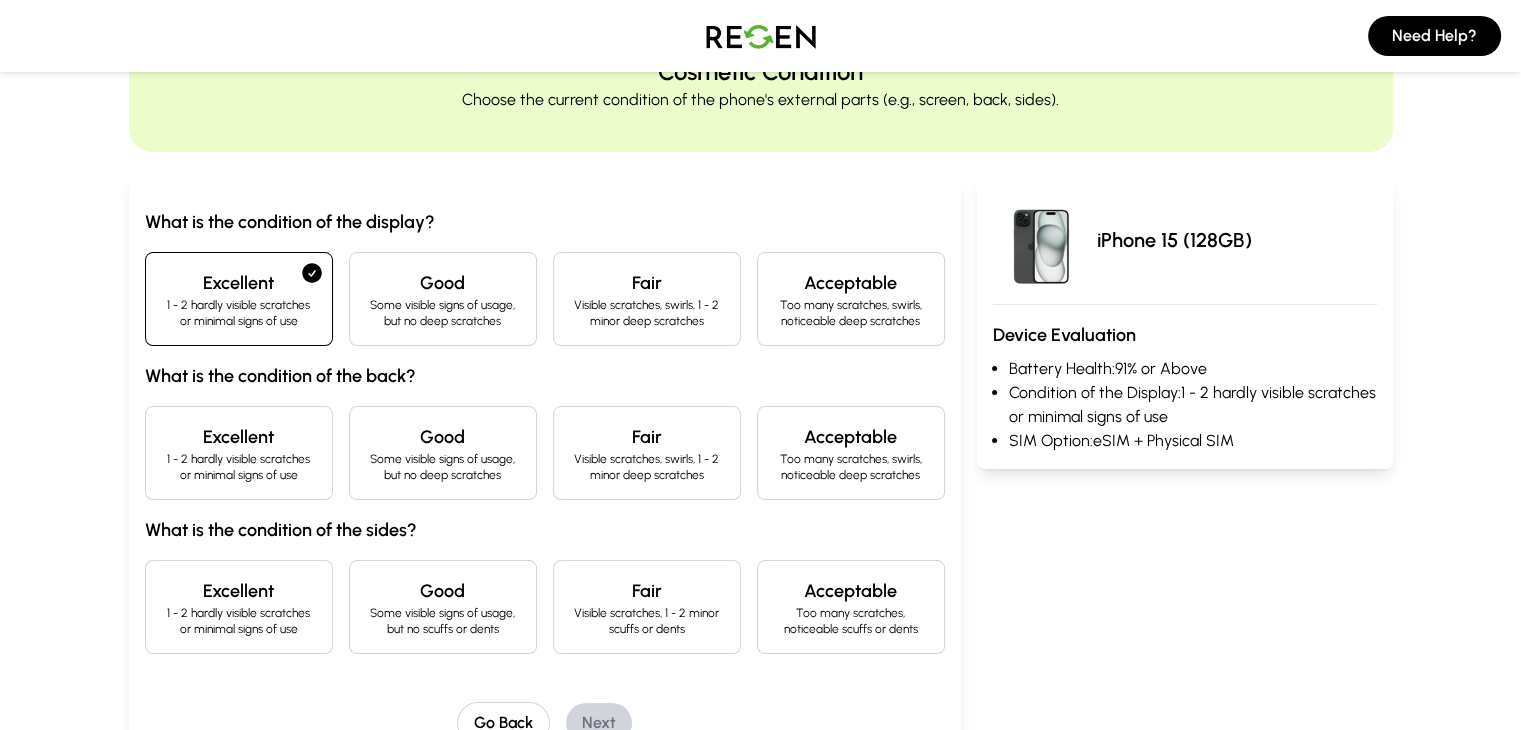 click on "1 - 2 hardly visible scratches or minimal signs of use" at bounding box center (443, 313) 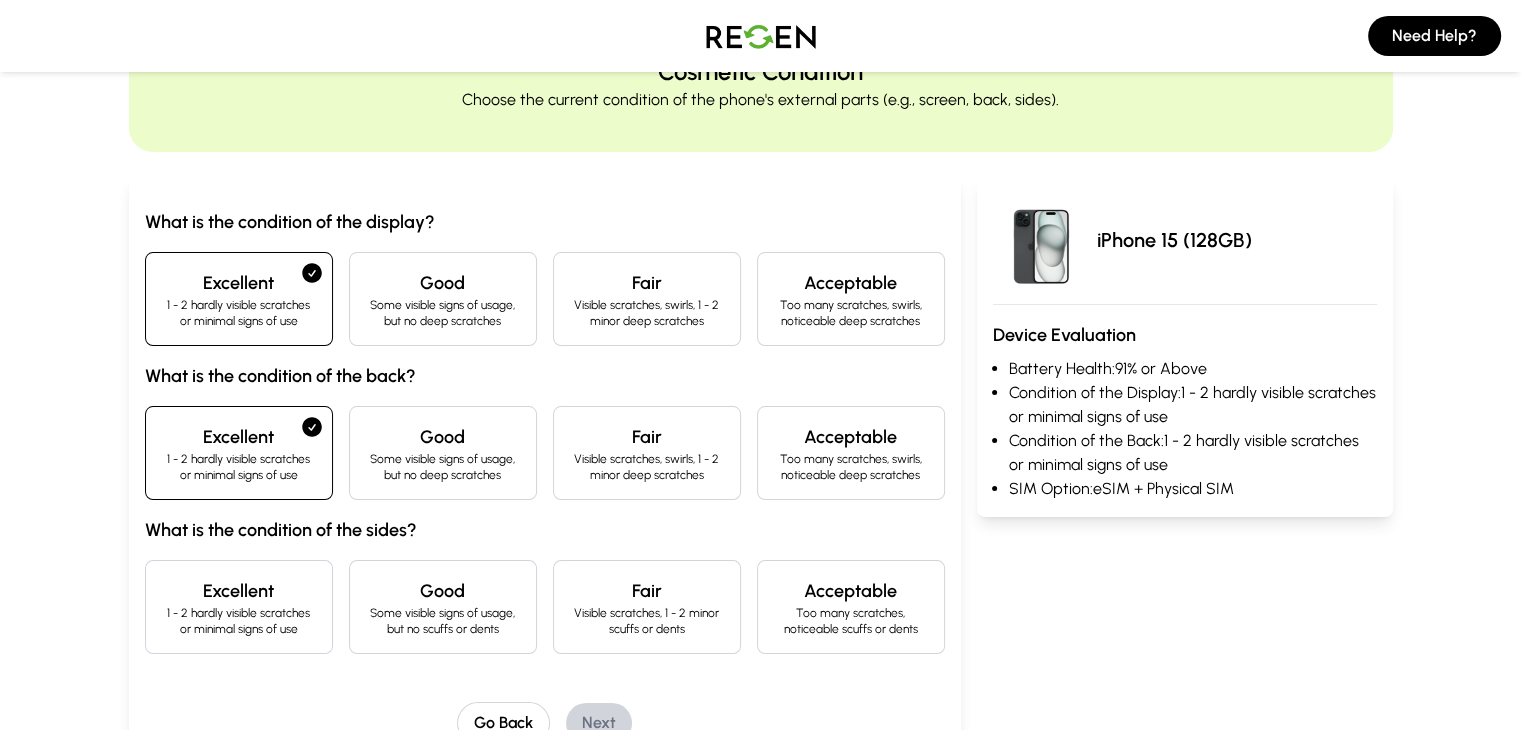 drag, startPoint x: 160, startPoint y: 586, endPoint x: 182, endPoint y: 574, distance: 25.059929 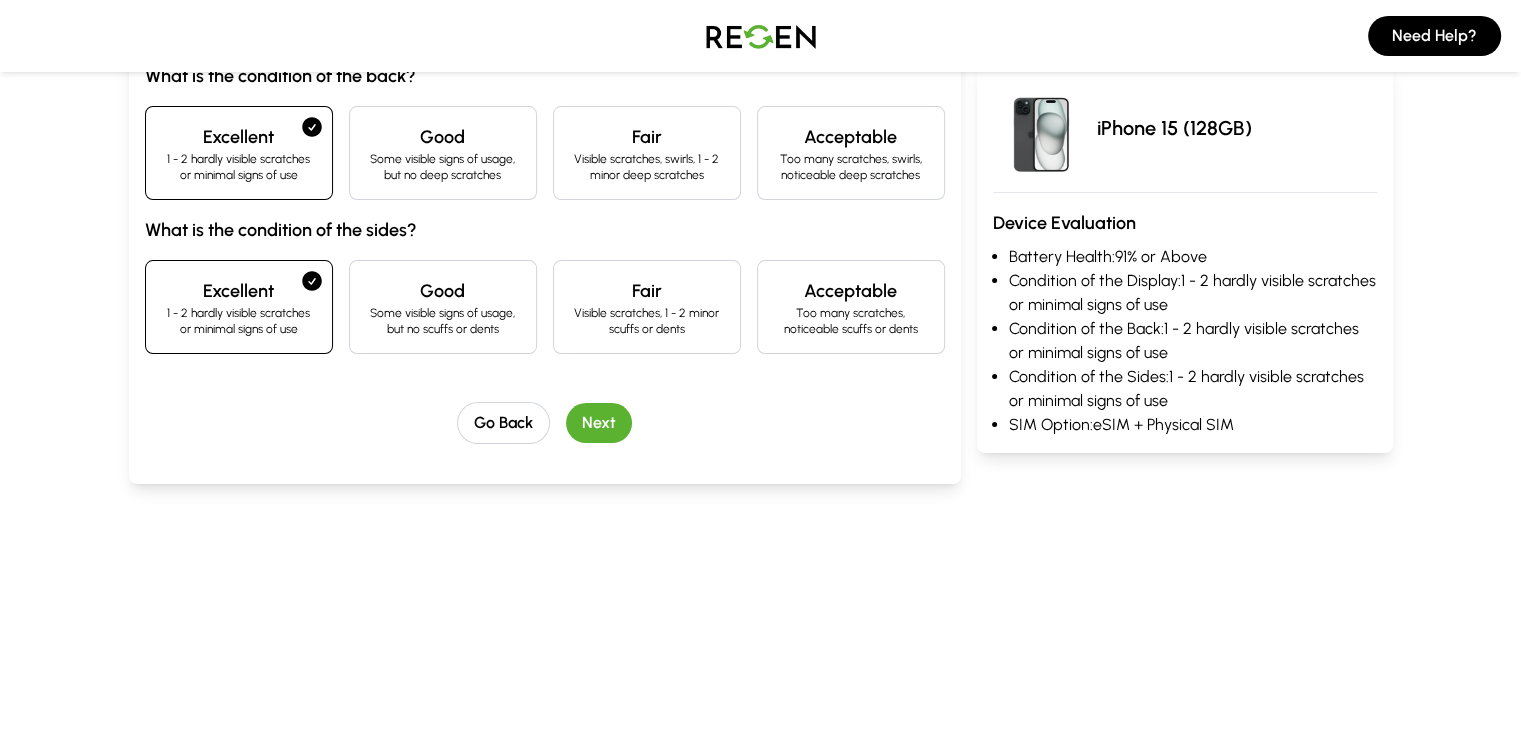 click on "Next" at bounding box center (599, 423) 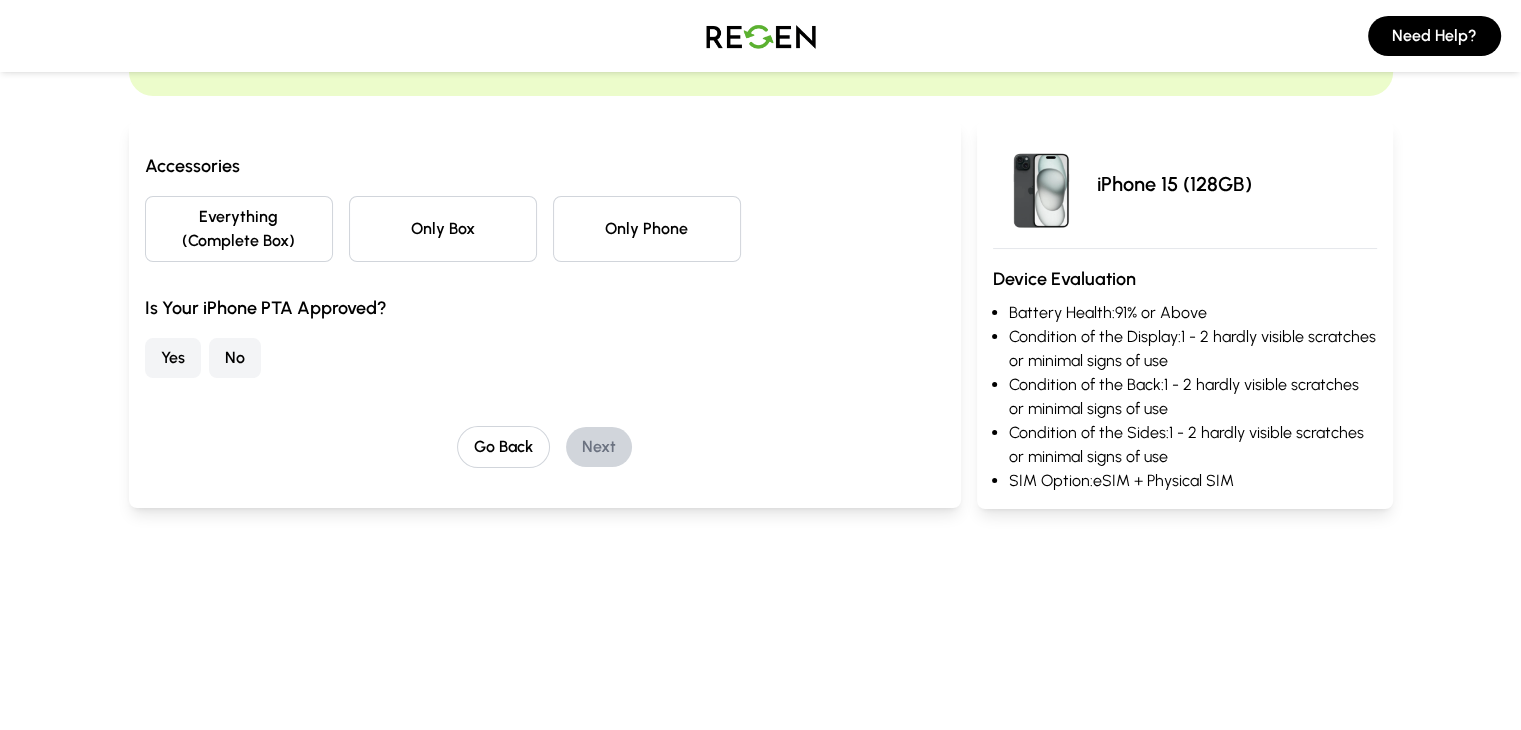 click on "Everything (Complete Box)" at bounding box center (239, 229) 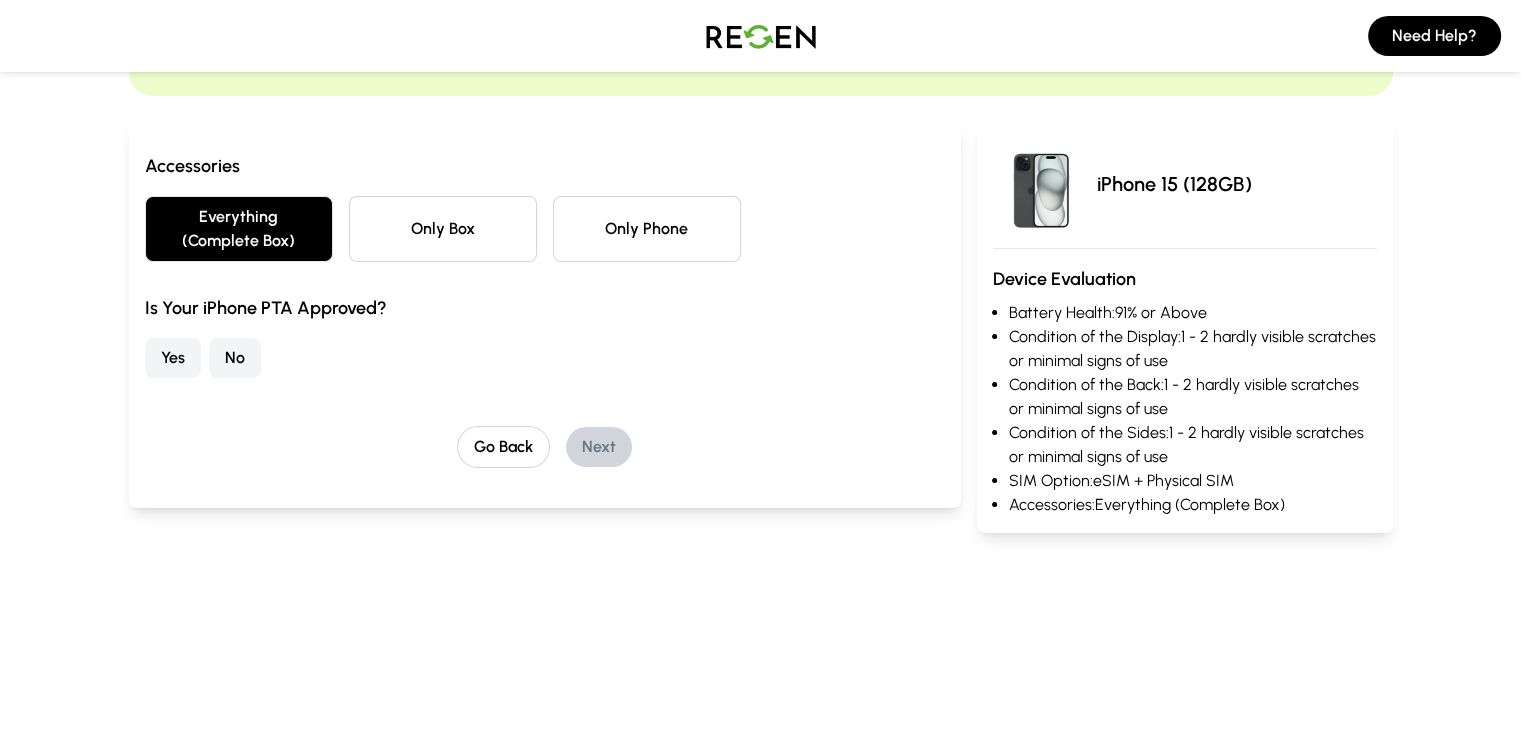 click on "No" at bounding box center [235, 358] 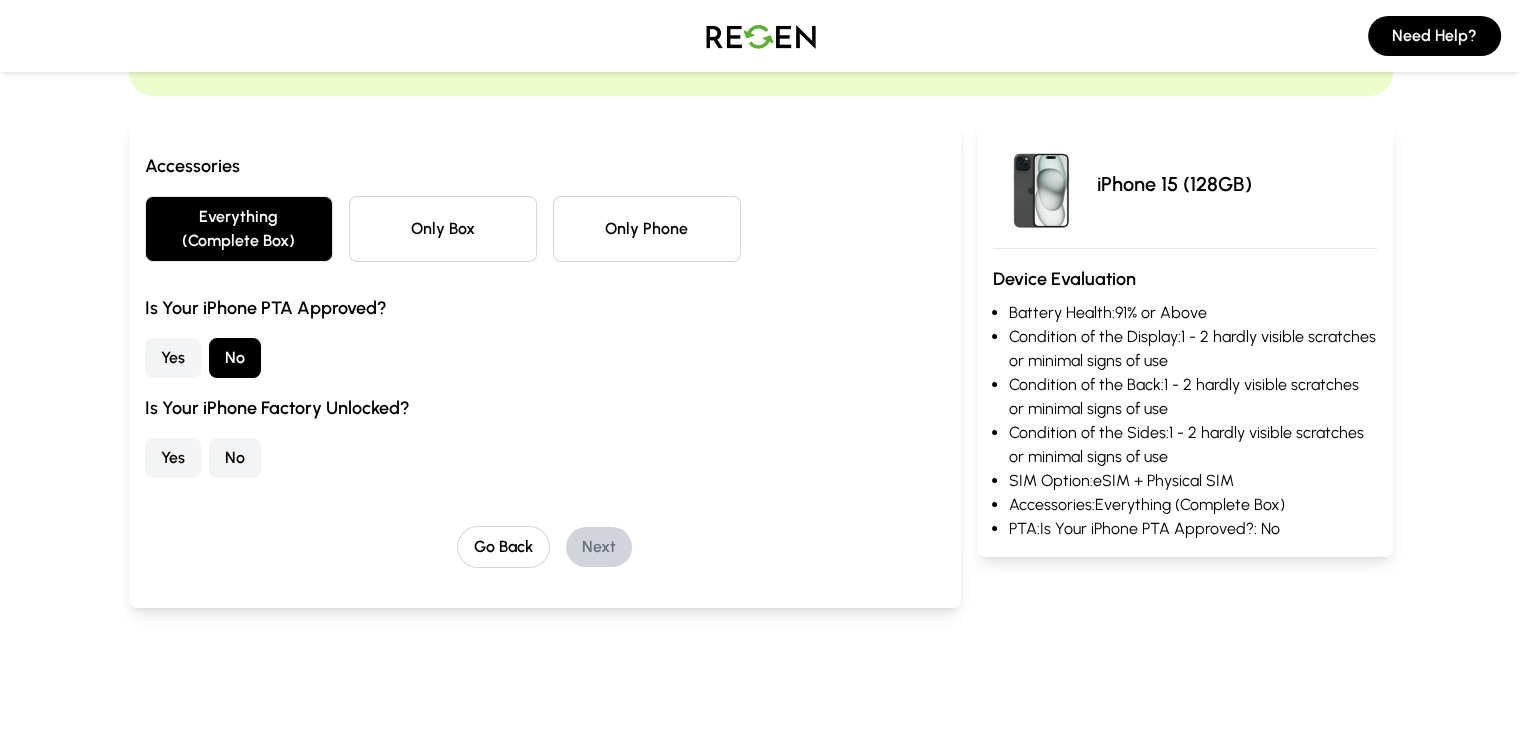 click on "Yes" at bounding box center [173, 358] 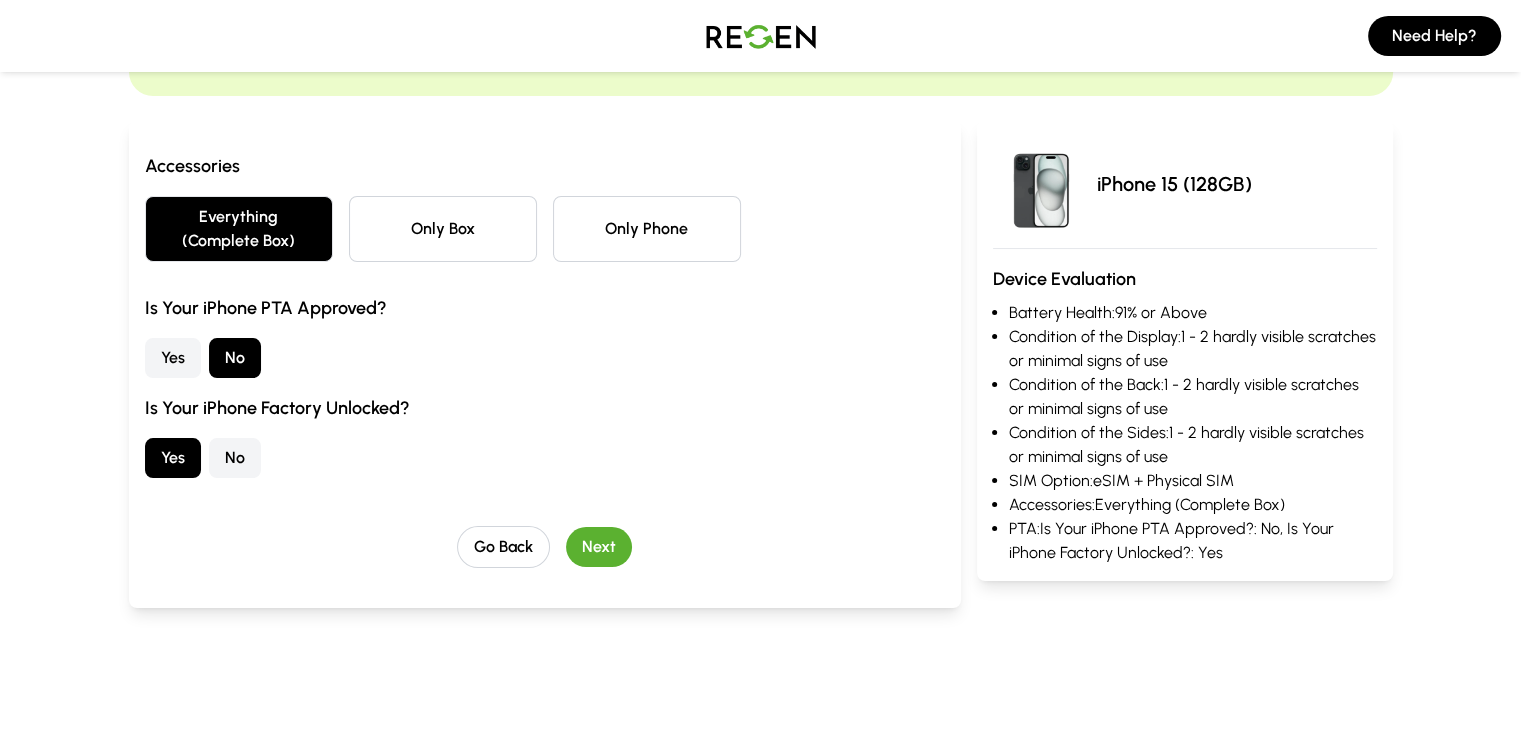 click on "Next" at bounding box center (599, 547) 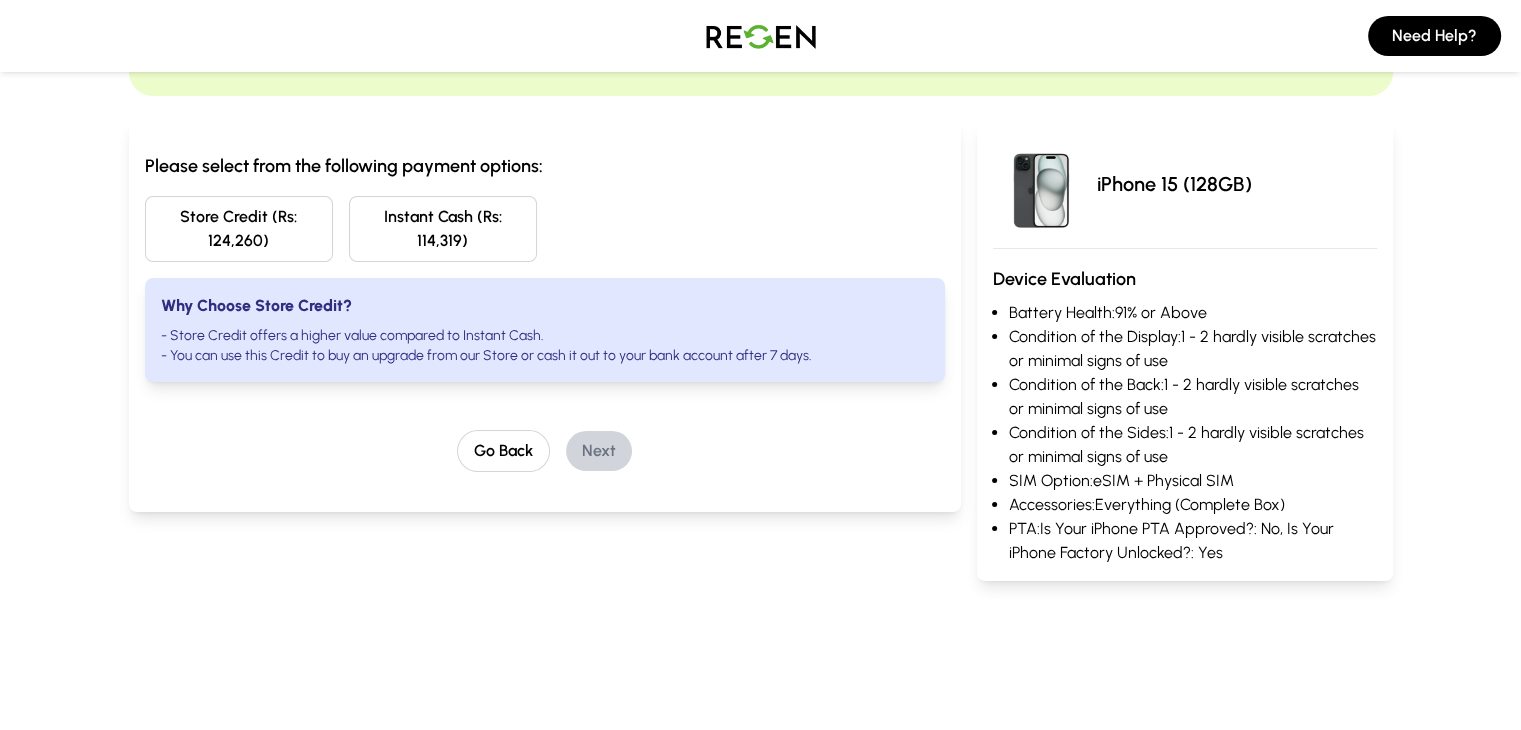 click on "Store Credit (Rs: 124,260)" at bounding box center (239, 229) 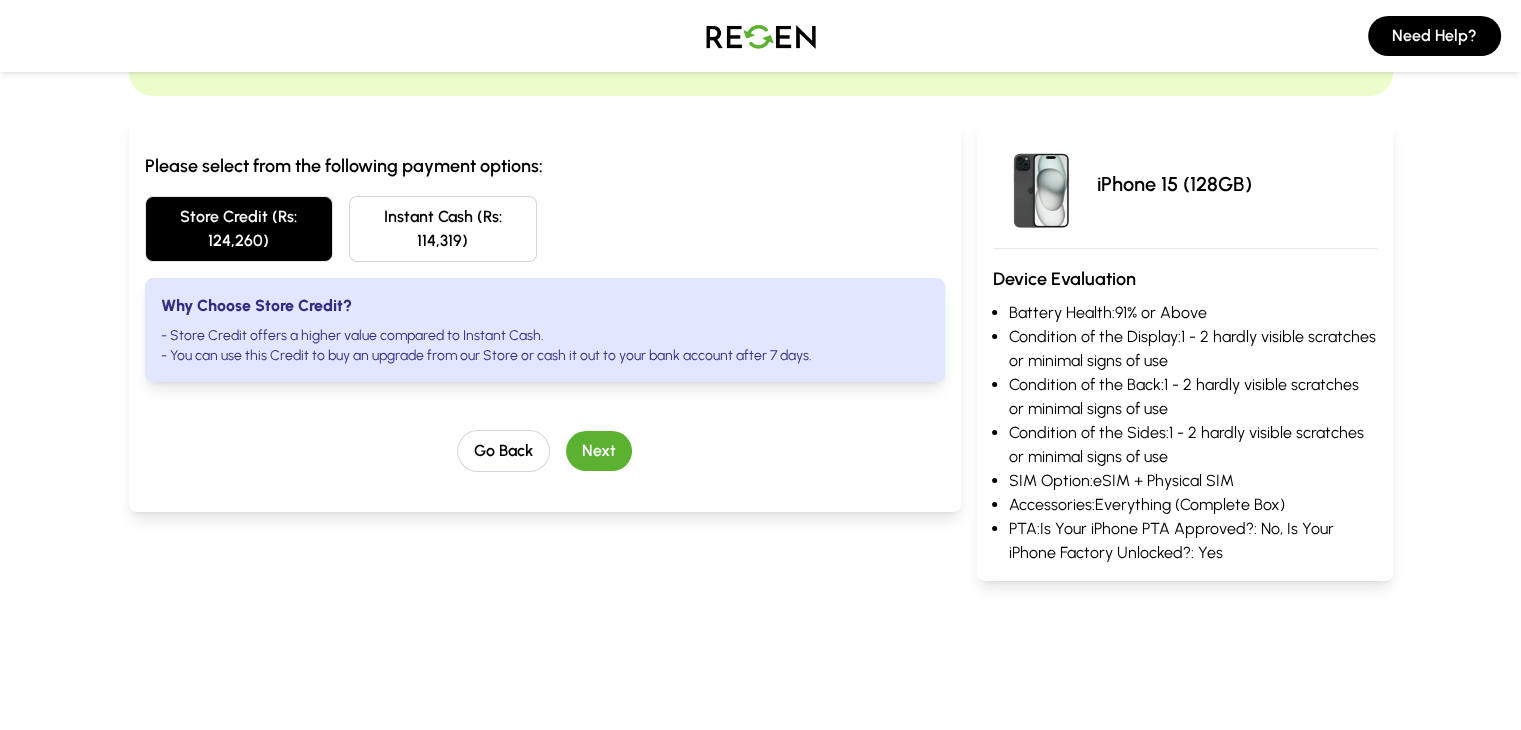 click on "Next" at bounding box center [599, 451] 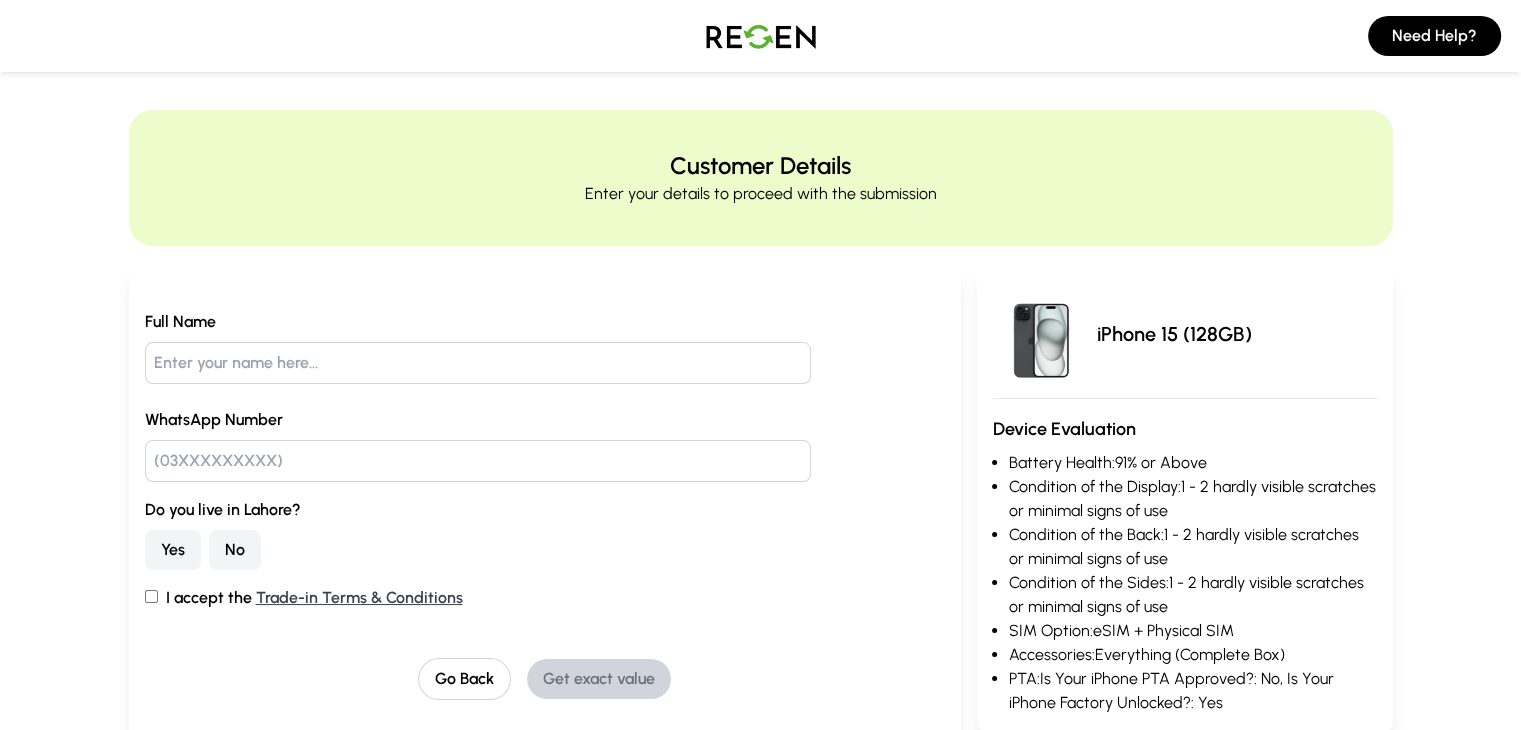 scroll, scrollTop: 0, scrollLeft: 0, axis: both 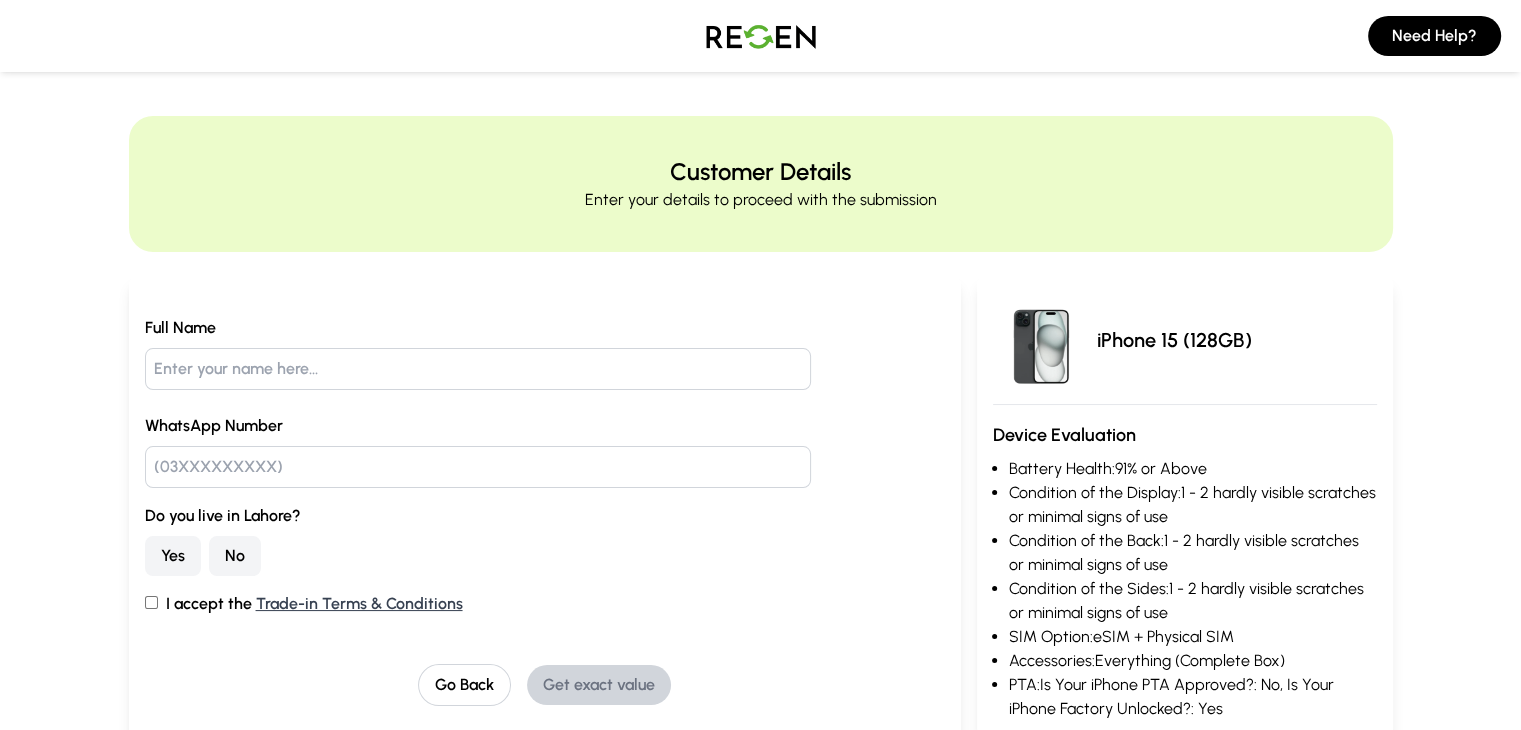 click on "Go Back" at bounding box center (464, 685) 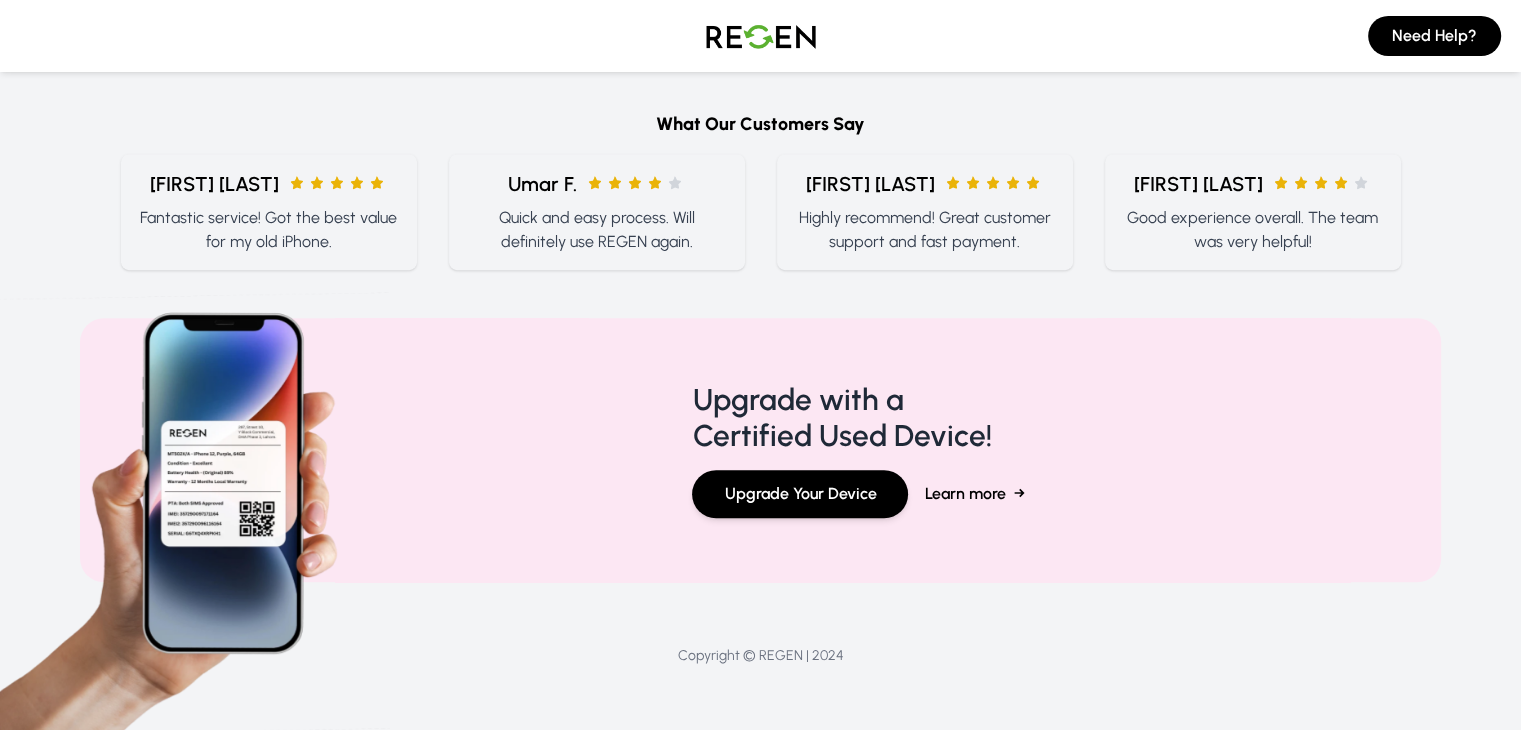 scroll, scrollTop: 1209, scrollLeft: 0, axis: vertical 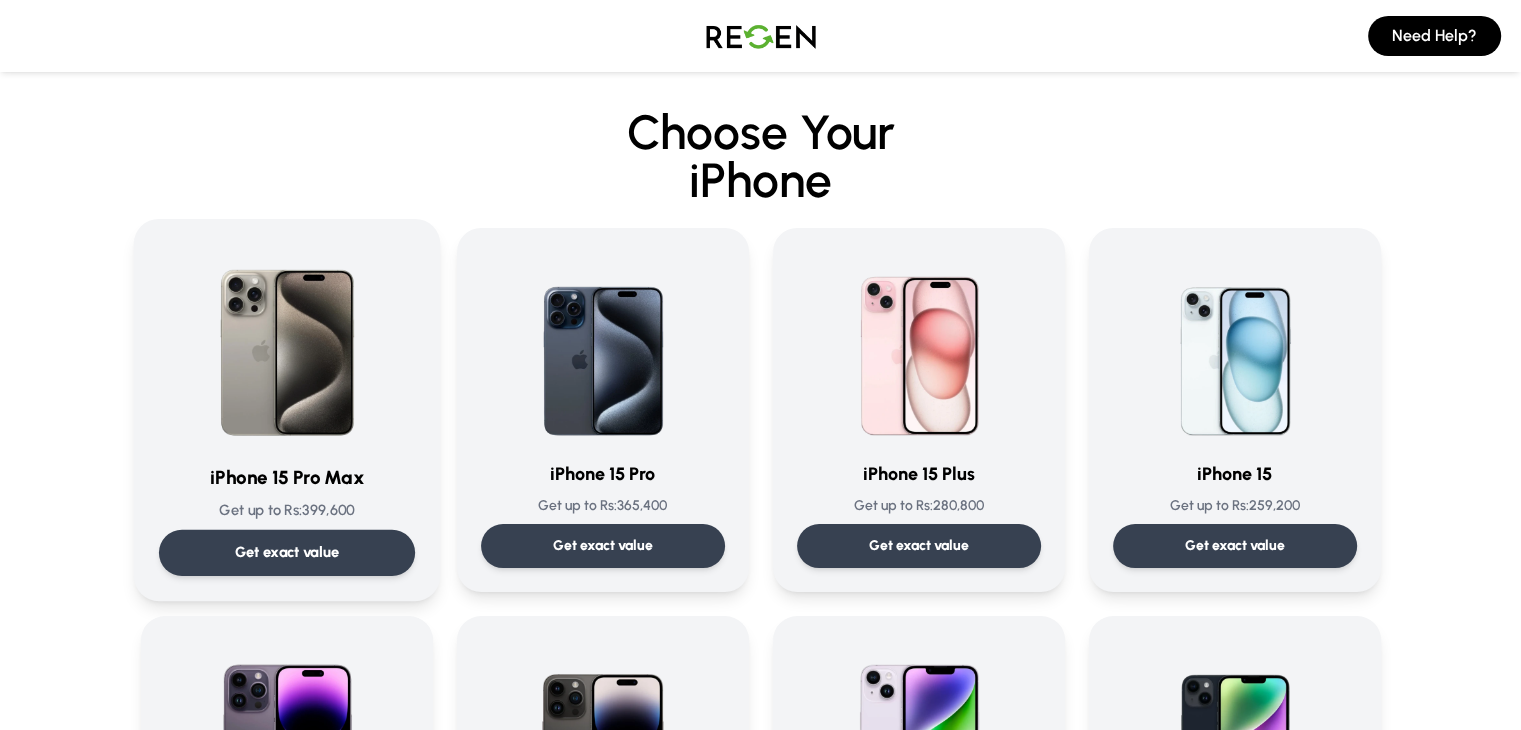 click on "Get exact value" at bounding box center (286, 553) 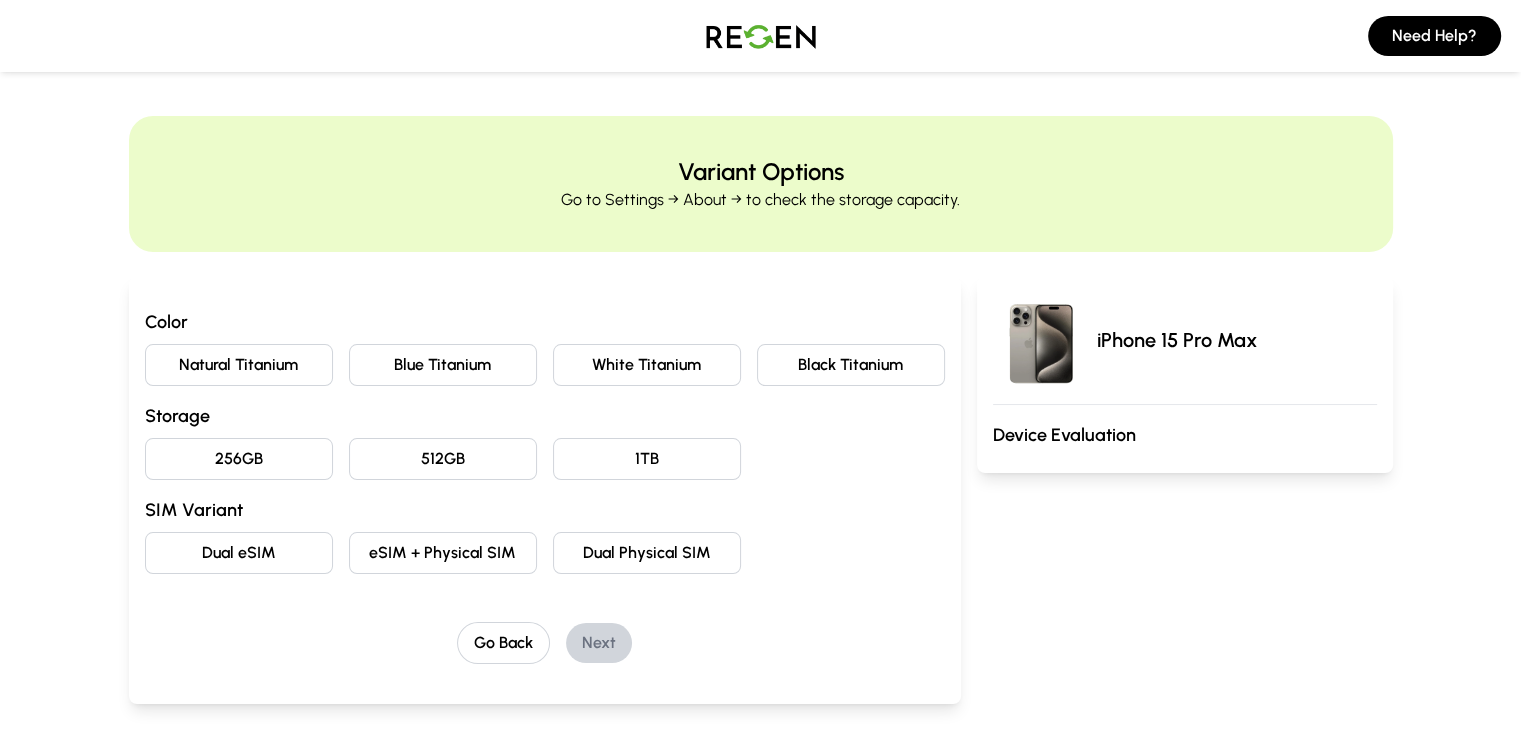 click on "Natural Titanium" at bounding box center (239, 365) 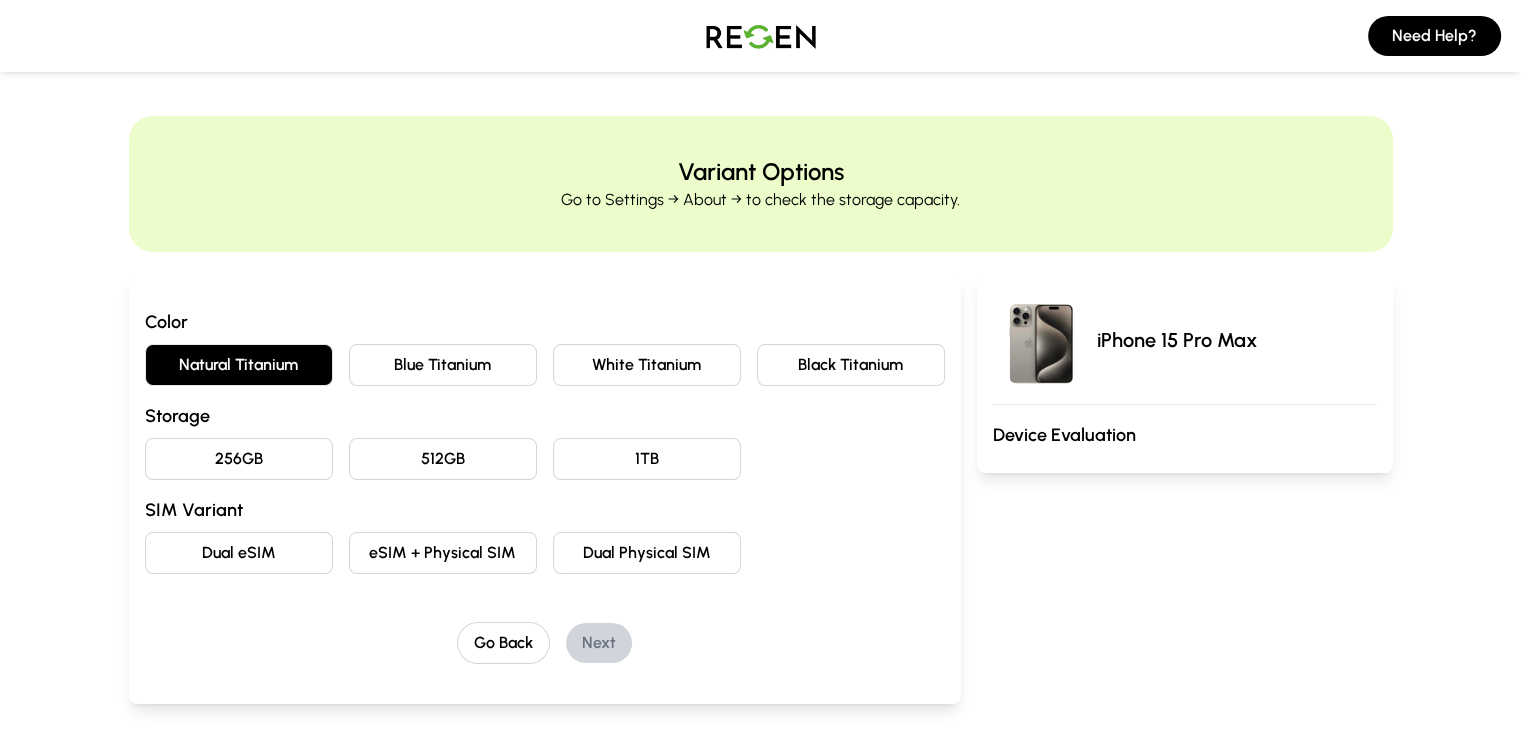 click on "256GB" at bounding box center (239, 459) 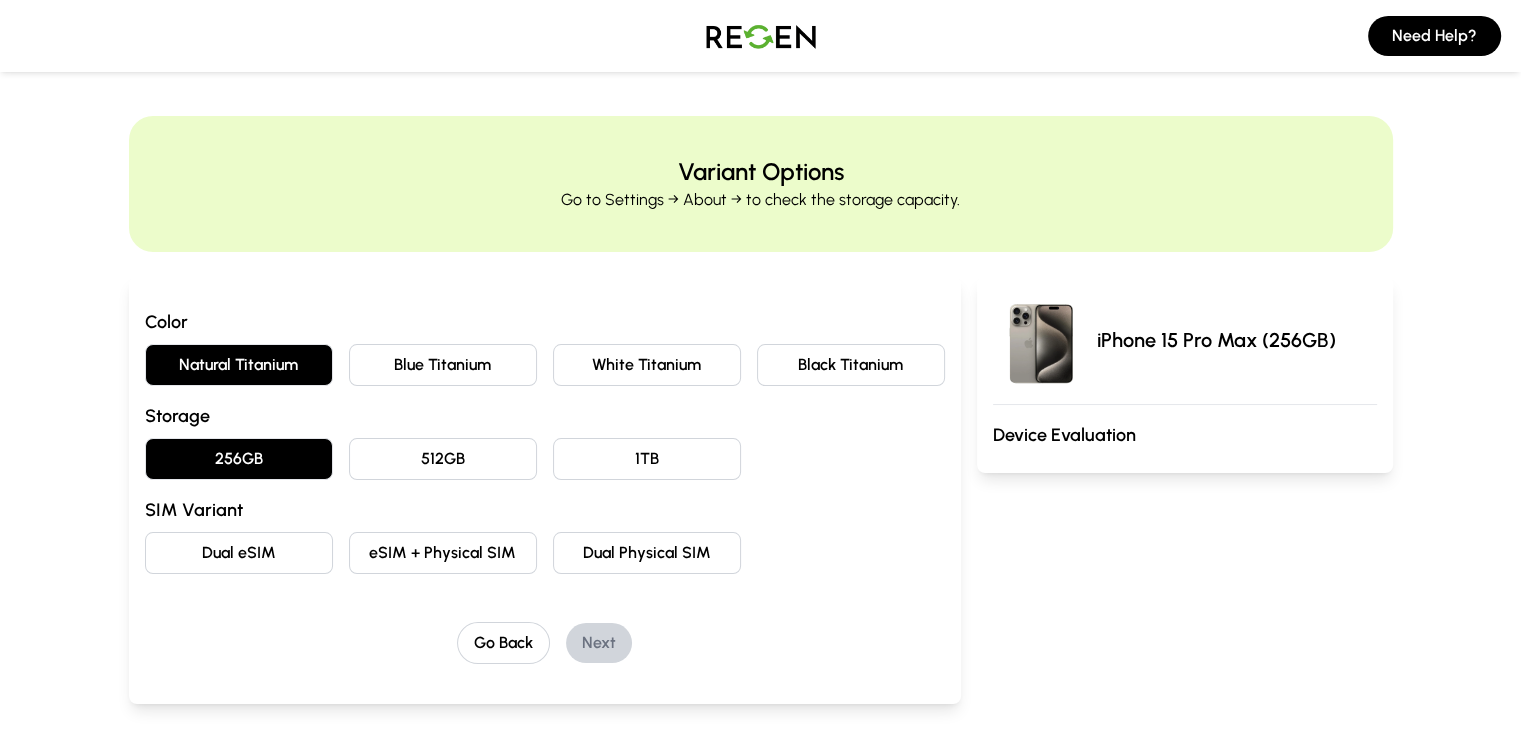 click on "eSIM + Physical SIM" at bounding box center (443, 365) 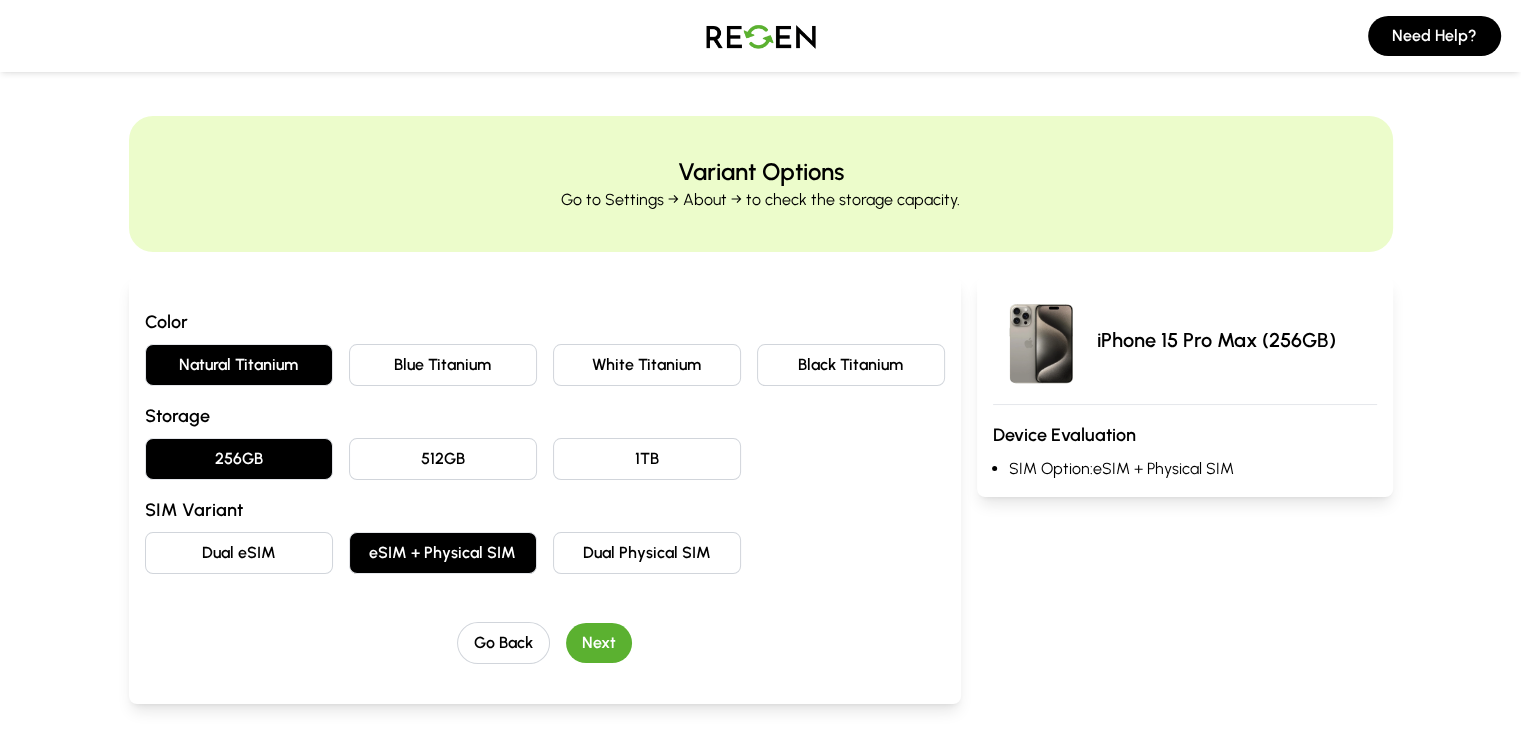 click on "Next" at bounding box center (599, 643) 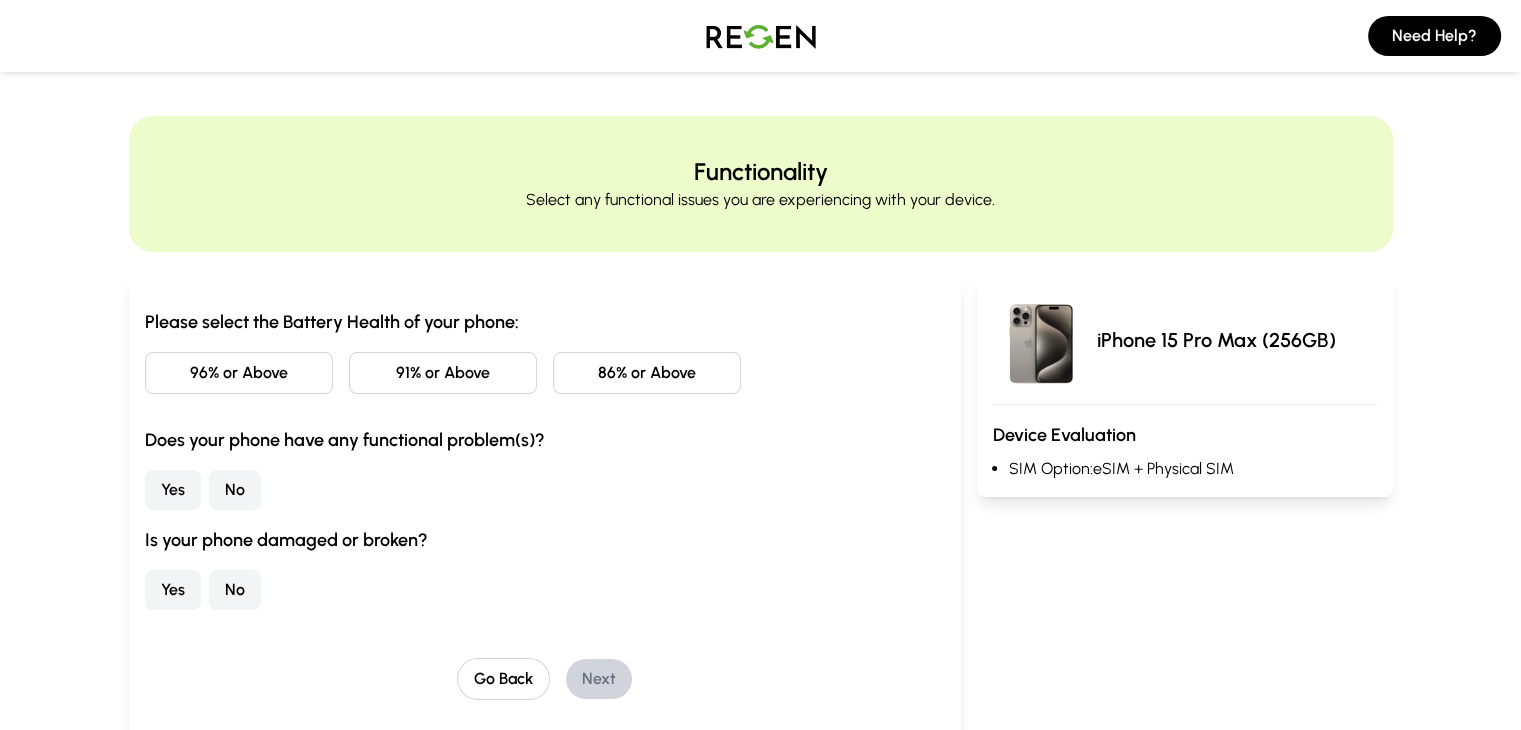 click on "91% or Above" at bounding box center (443, 373) 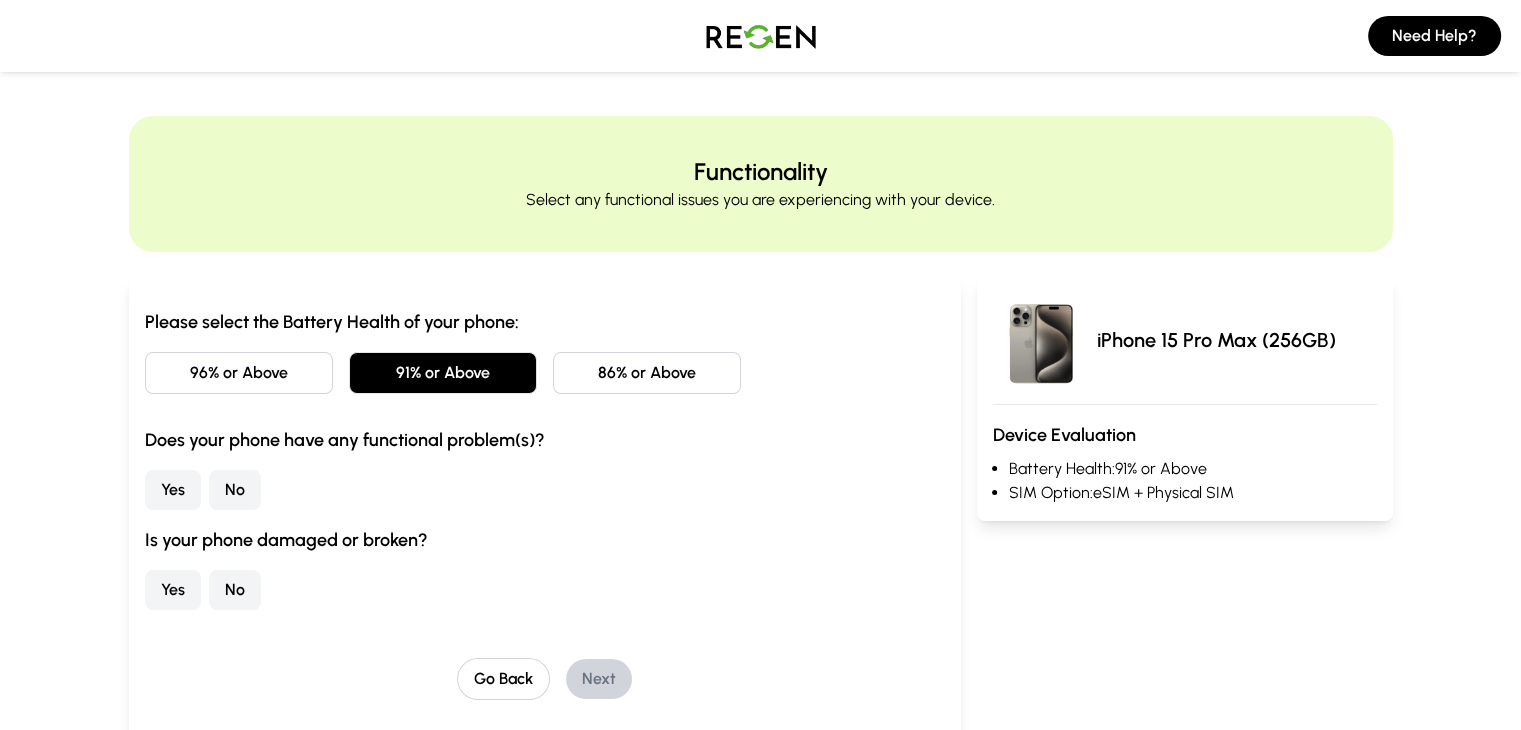 click on "No" at bounding box center (235, 490) 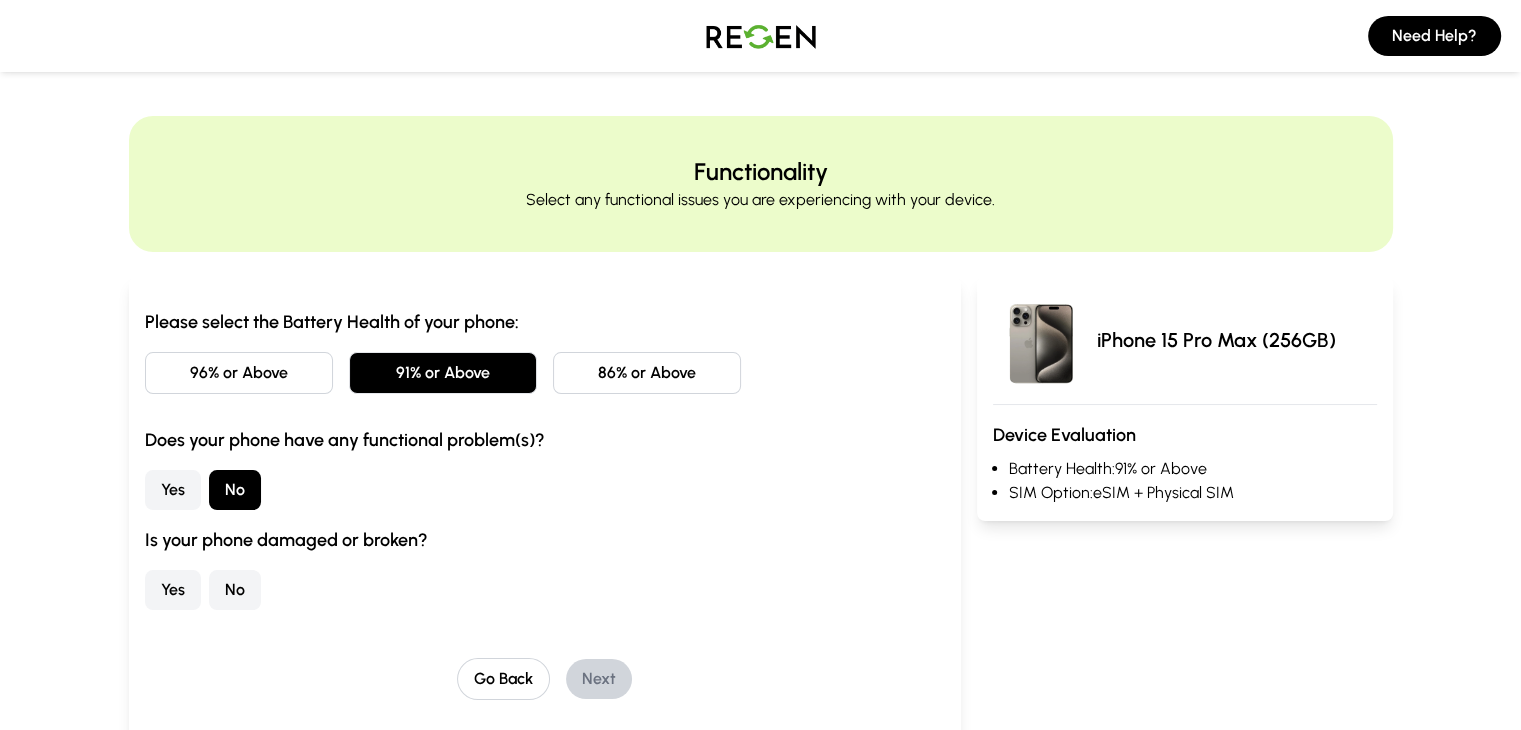 click on "No" at bounding box center (235, 590) 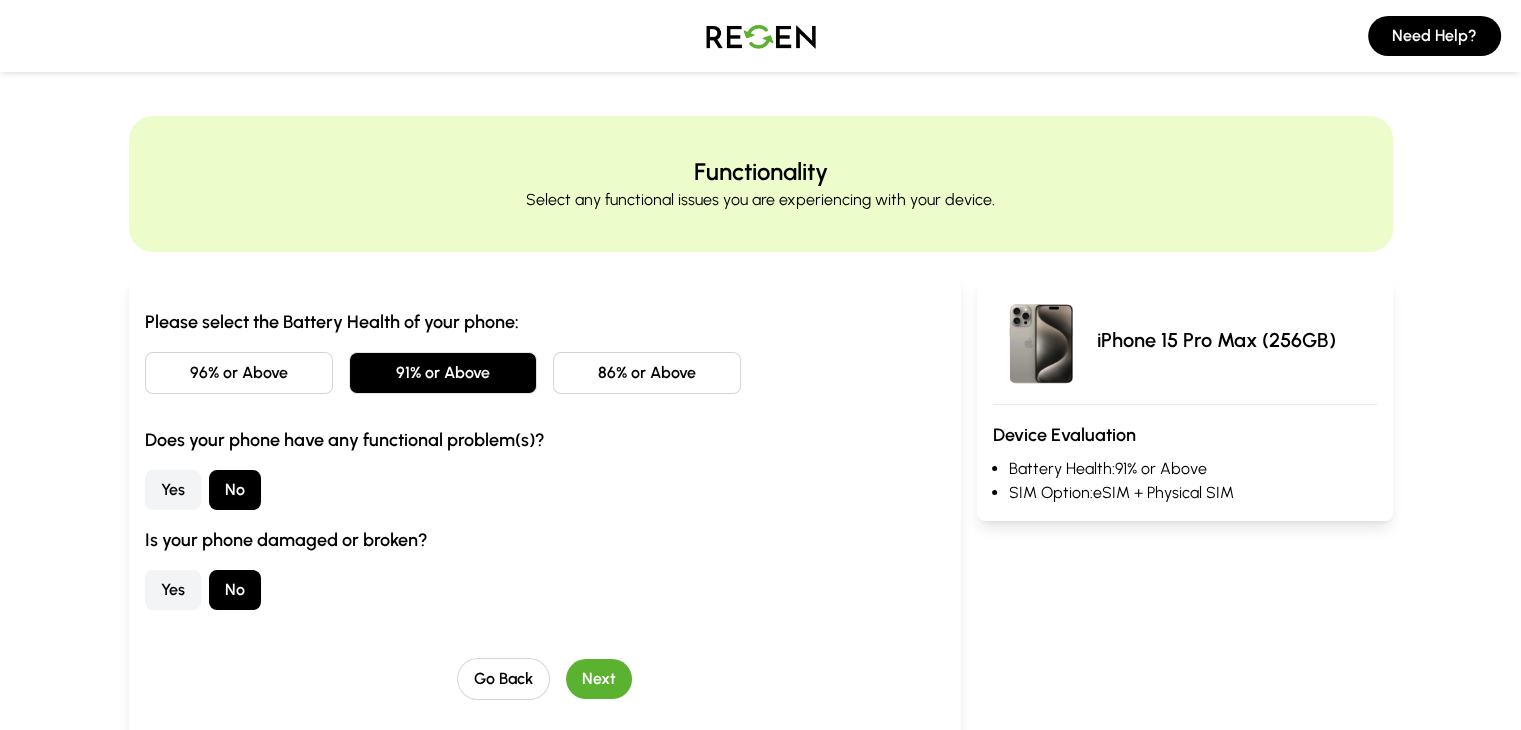 click on "Next" at bounding box center [599, 679] 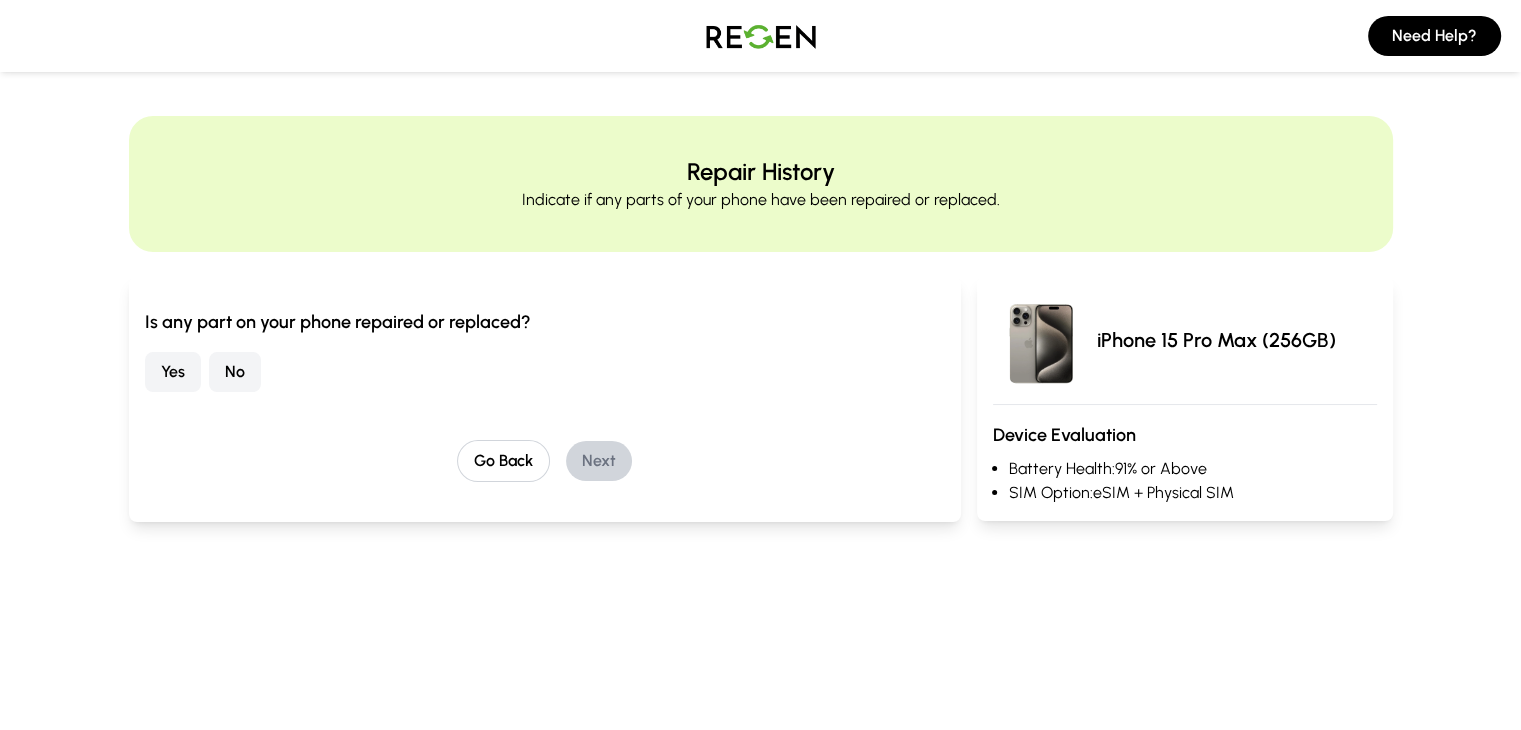 click on "No" at bounding box center [235, 372] 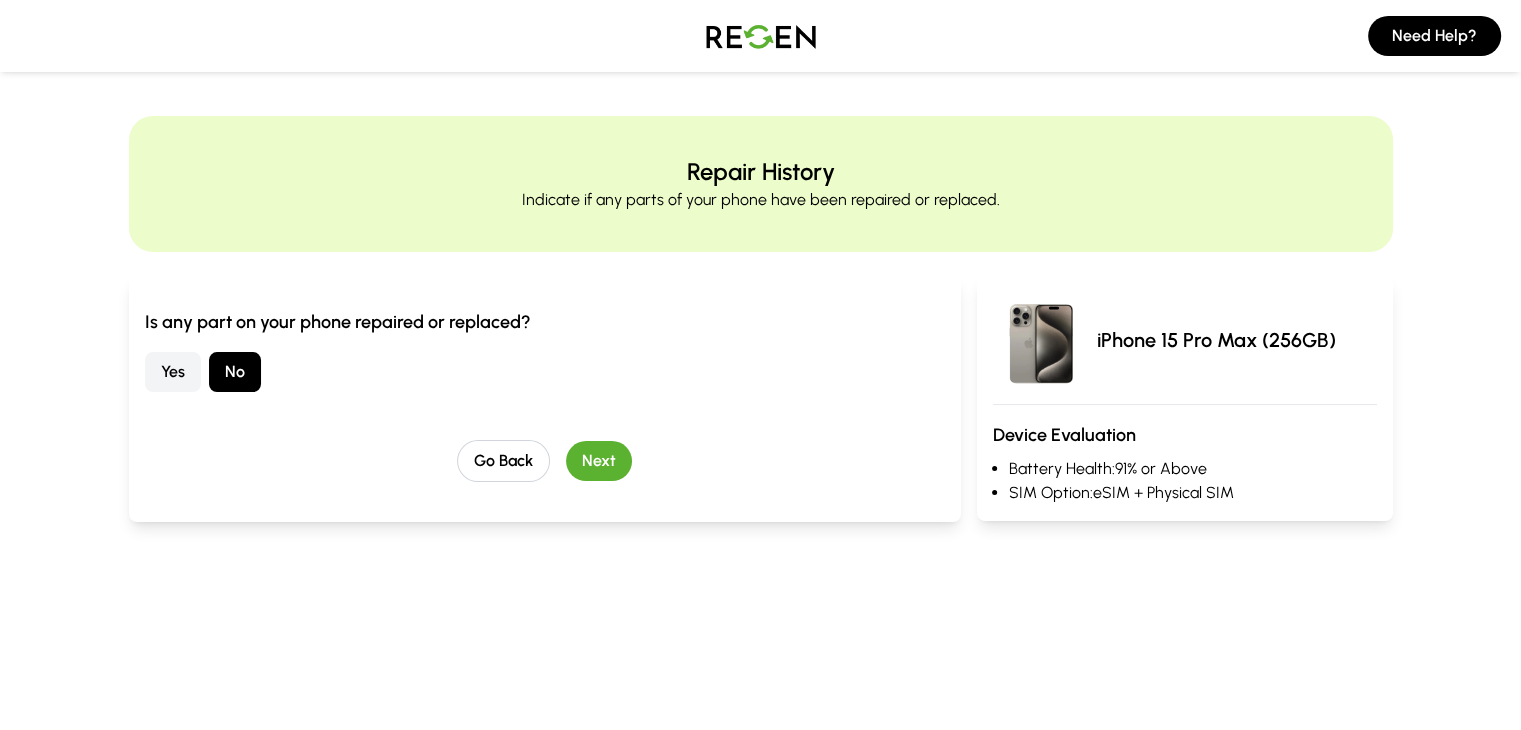 click on "Next" at bounding box center (599, 461) 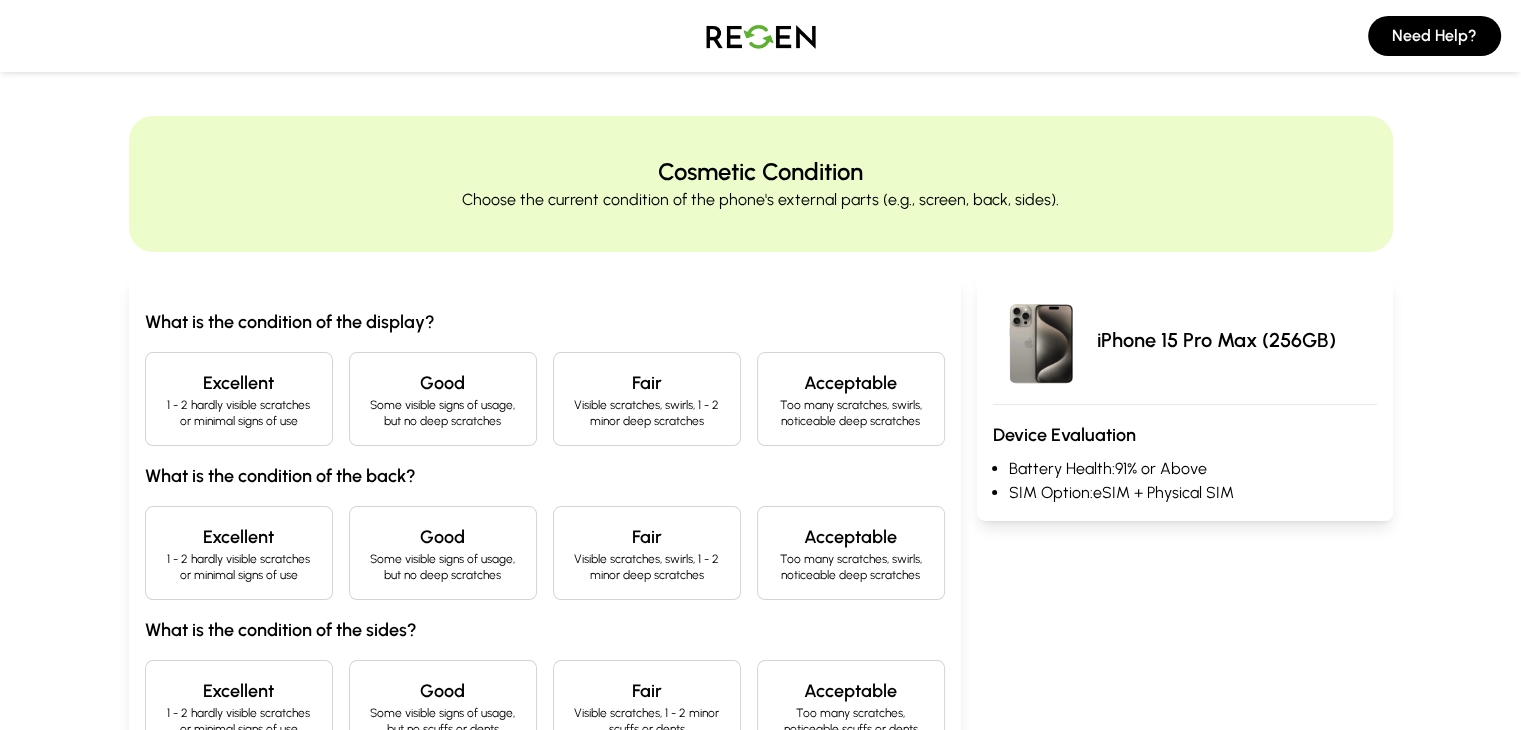 click on "Excellent" at bounding box center [239, 383] 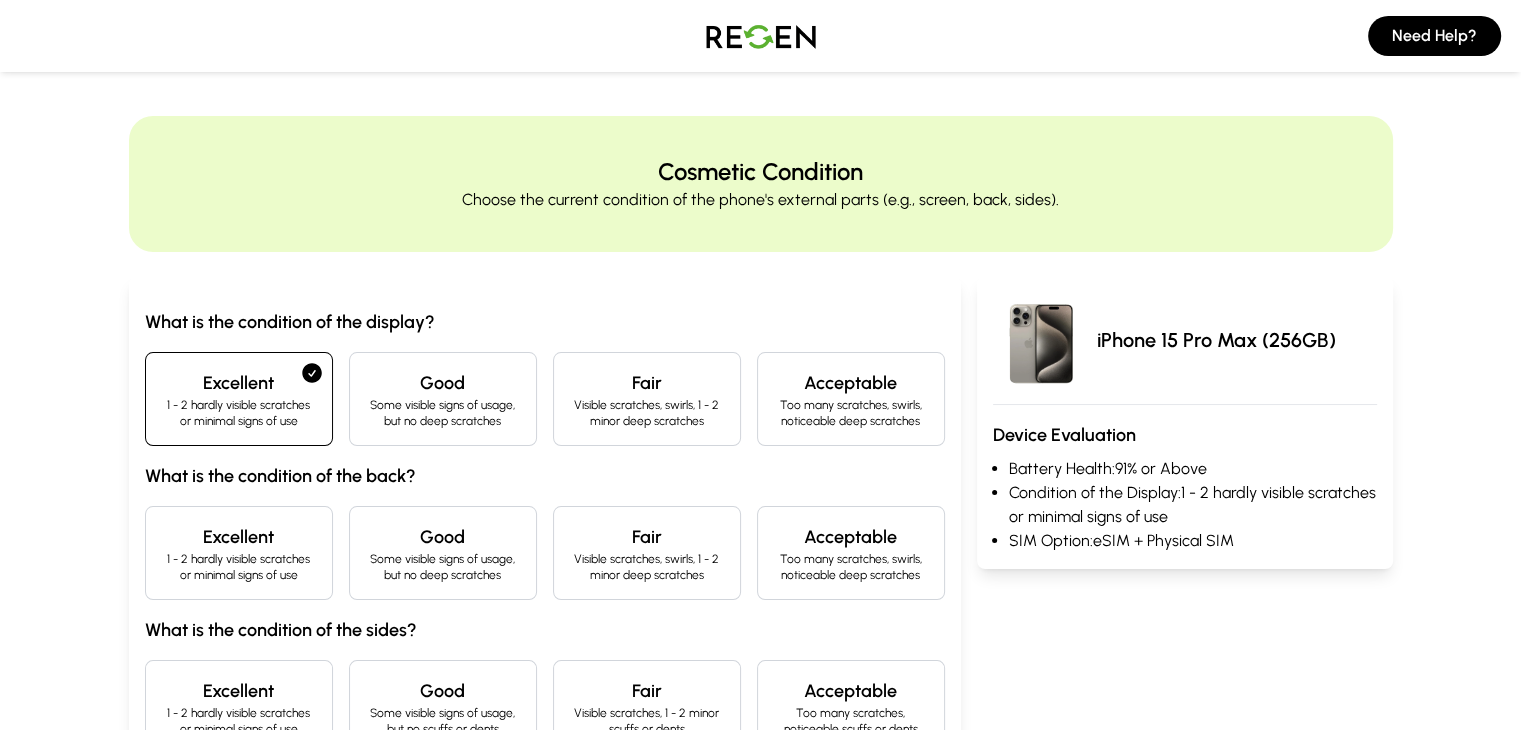 click on "1 - 2 hardly visible scratches or minimal signs of use" at bounding box center [443, 413] 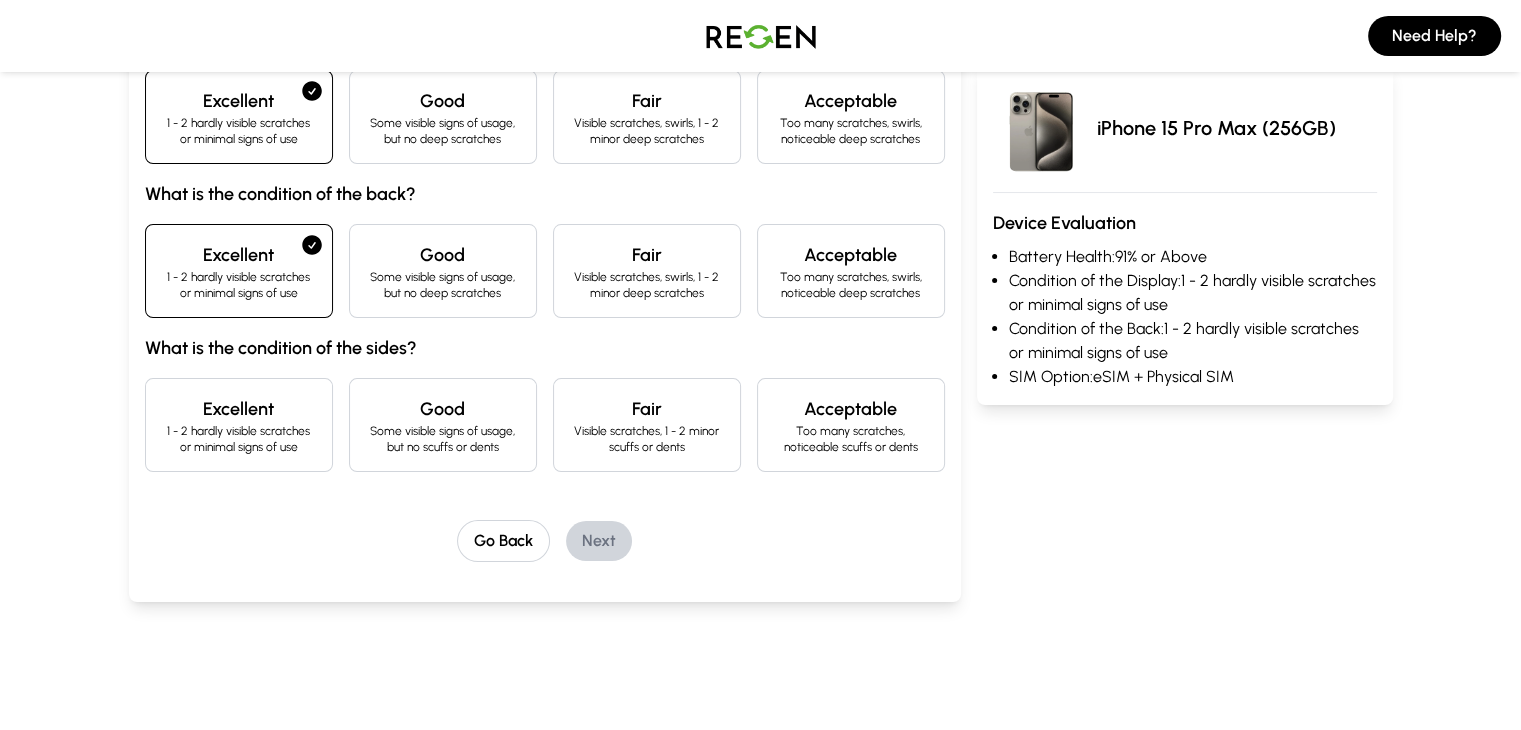 scroll, scrollTop: 300, scrollLeft: 0, axis: vertical 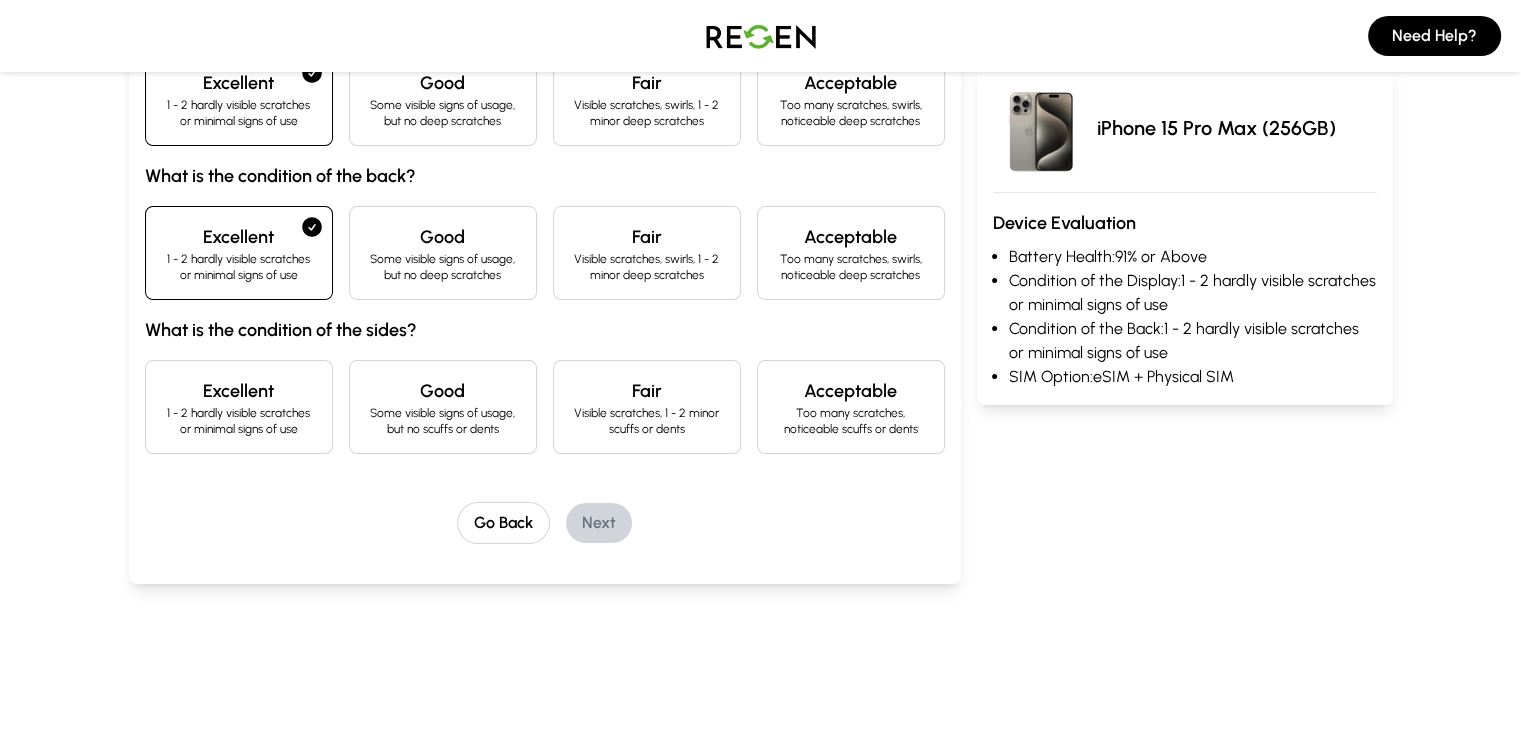 click on "Excellent" at bounding box center (443, 83) 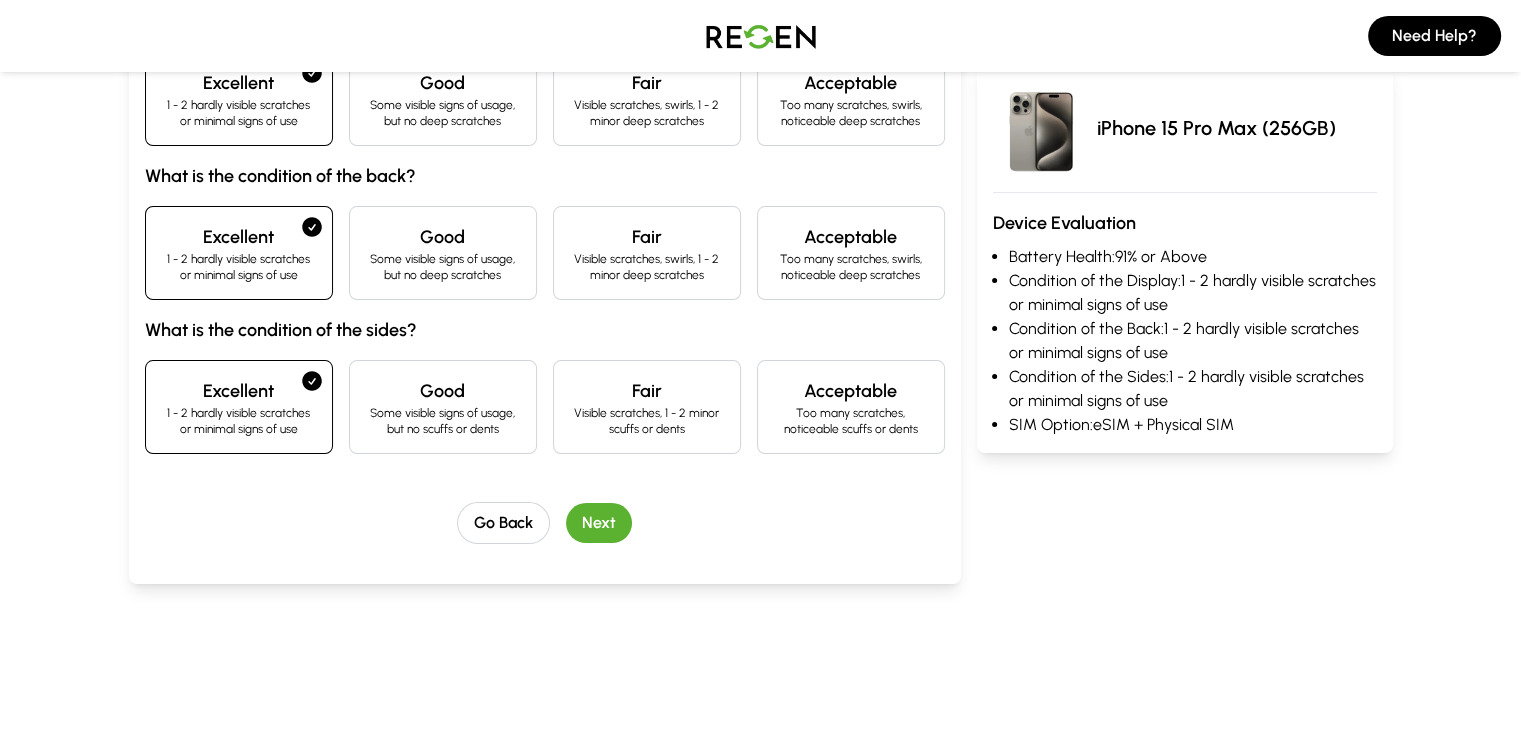 click on "Next" at bounding box center [599, 523] 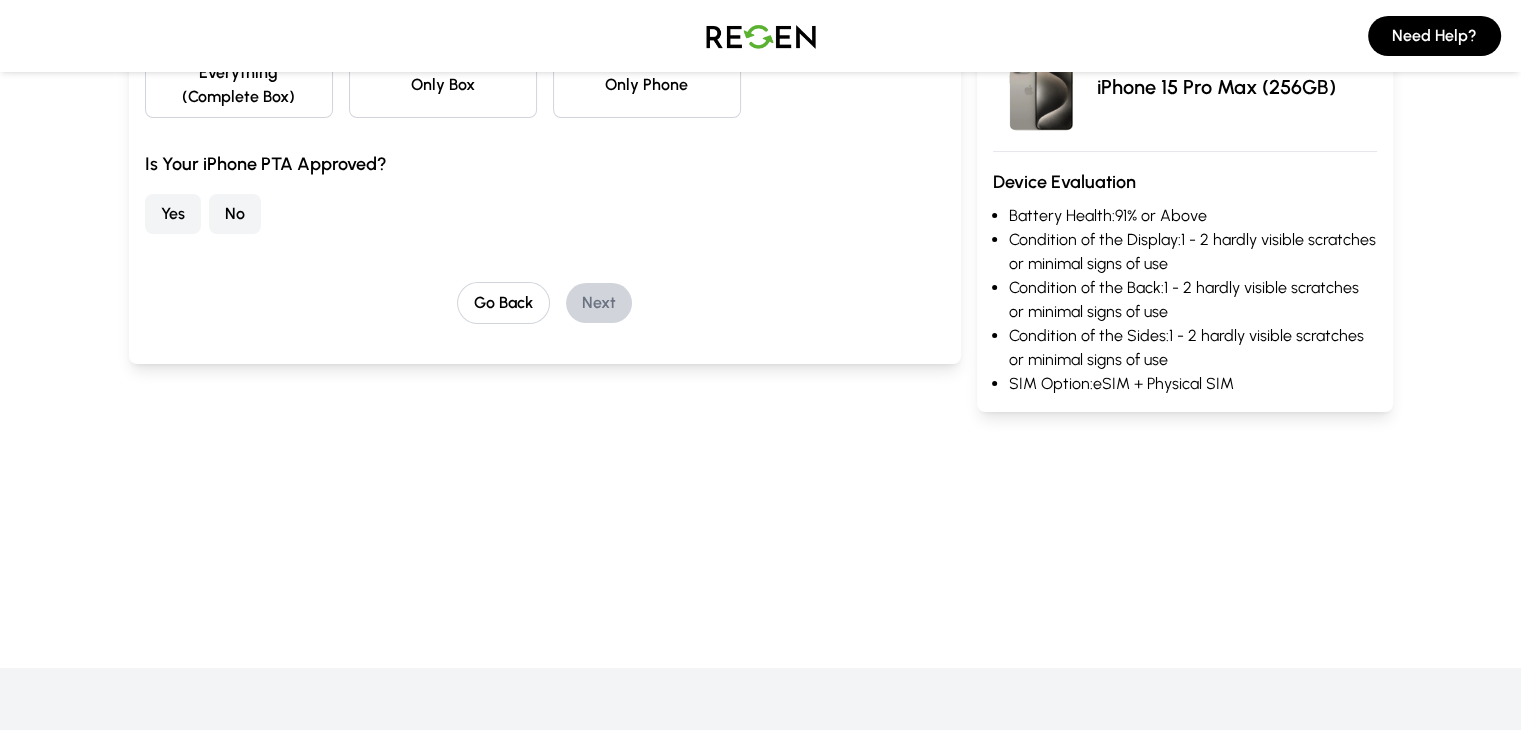 click on "No" at bounding box center (235, 214) 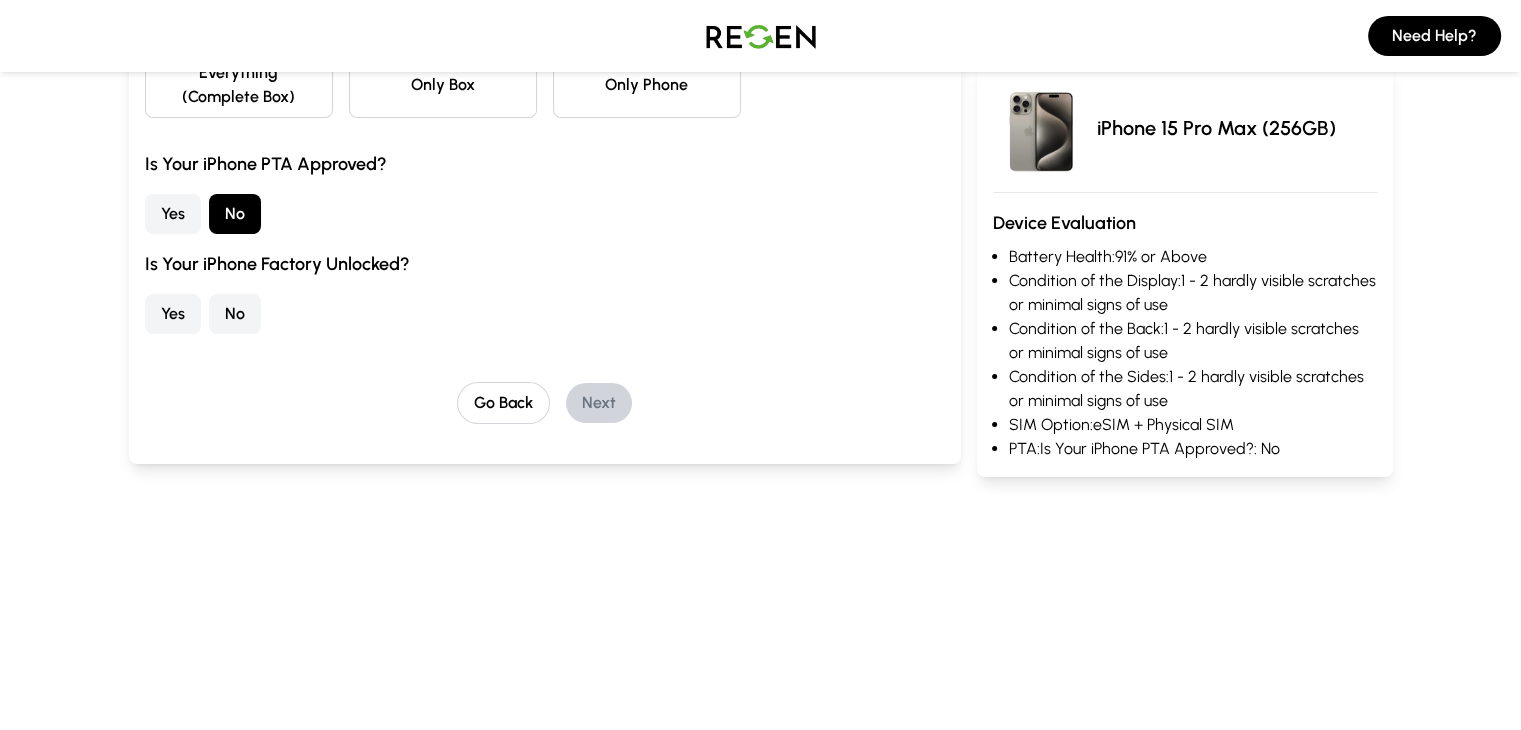 click on "Yes" at bounding box center [173, 214] 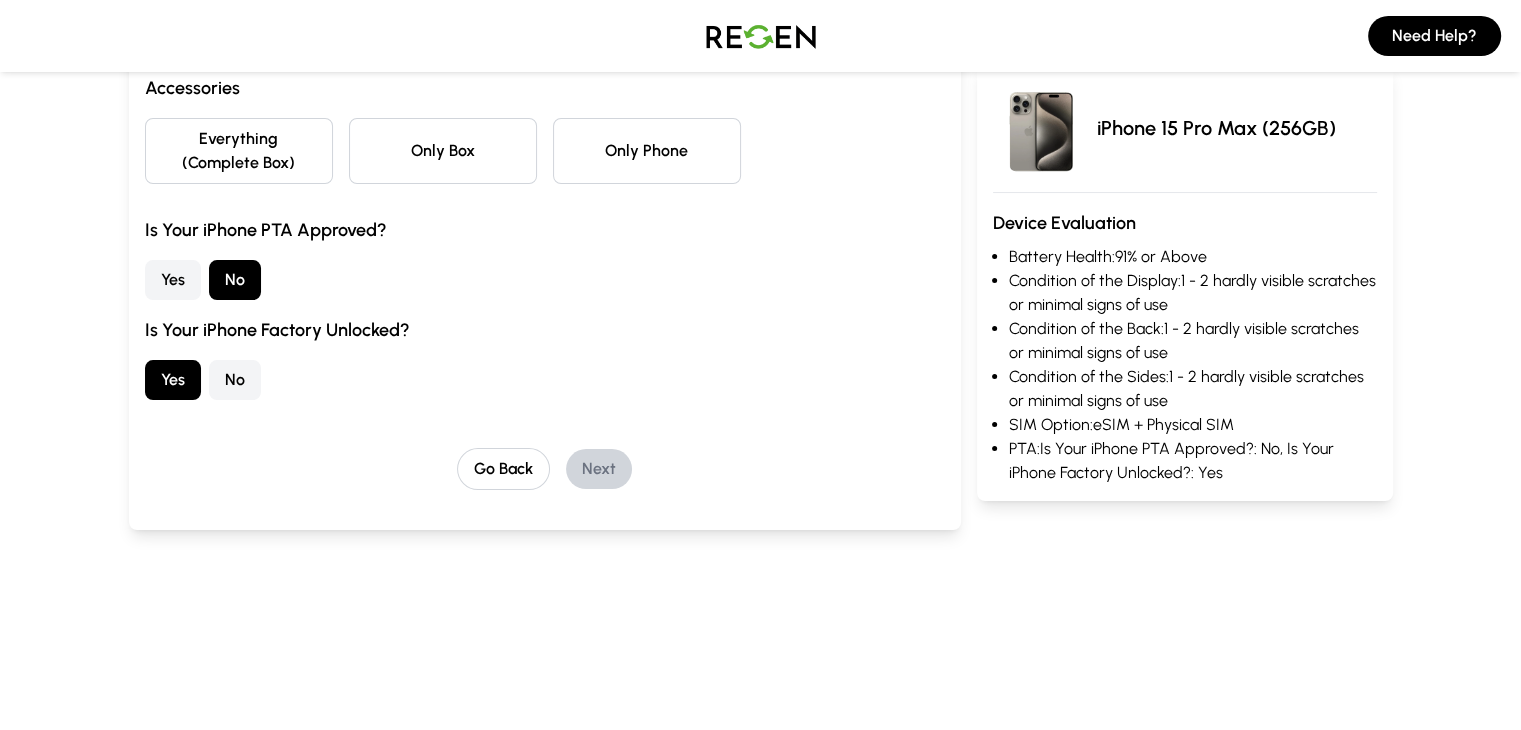 scroll, scrollTop: 200, scrollLeft: 0, axis: vertical 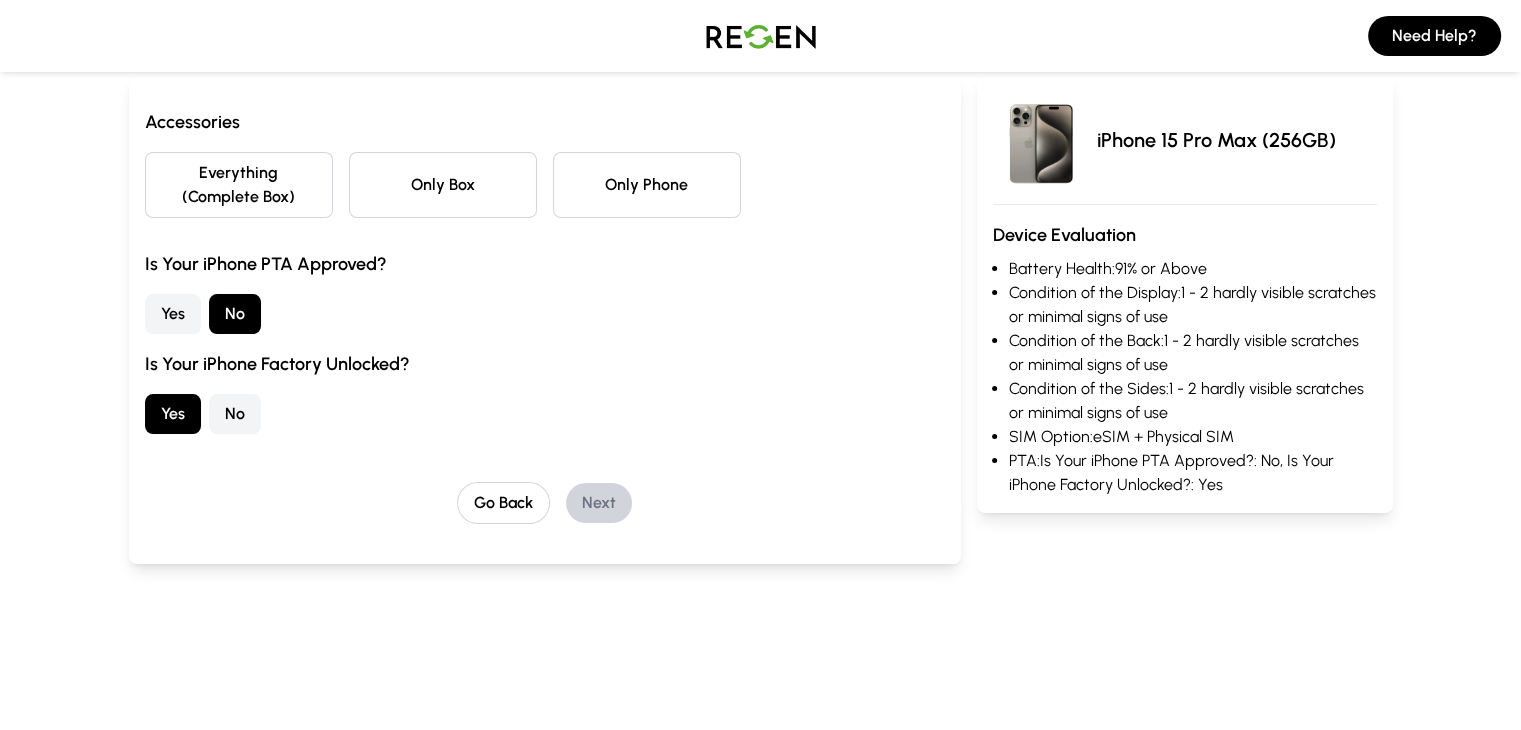 click on "Everything (Complete Box)" at bounding box center [239, 185] 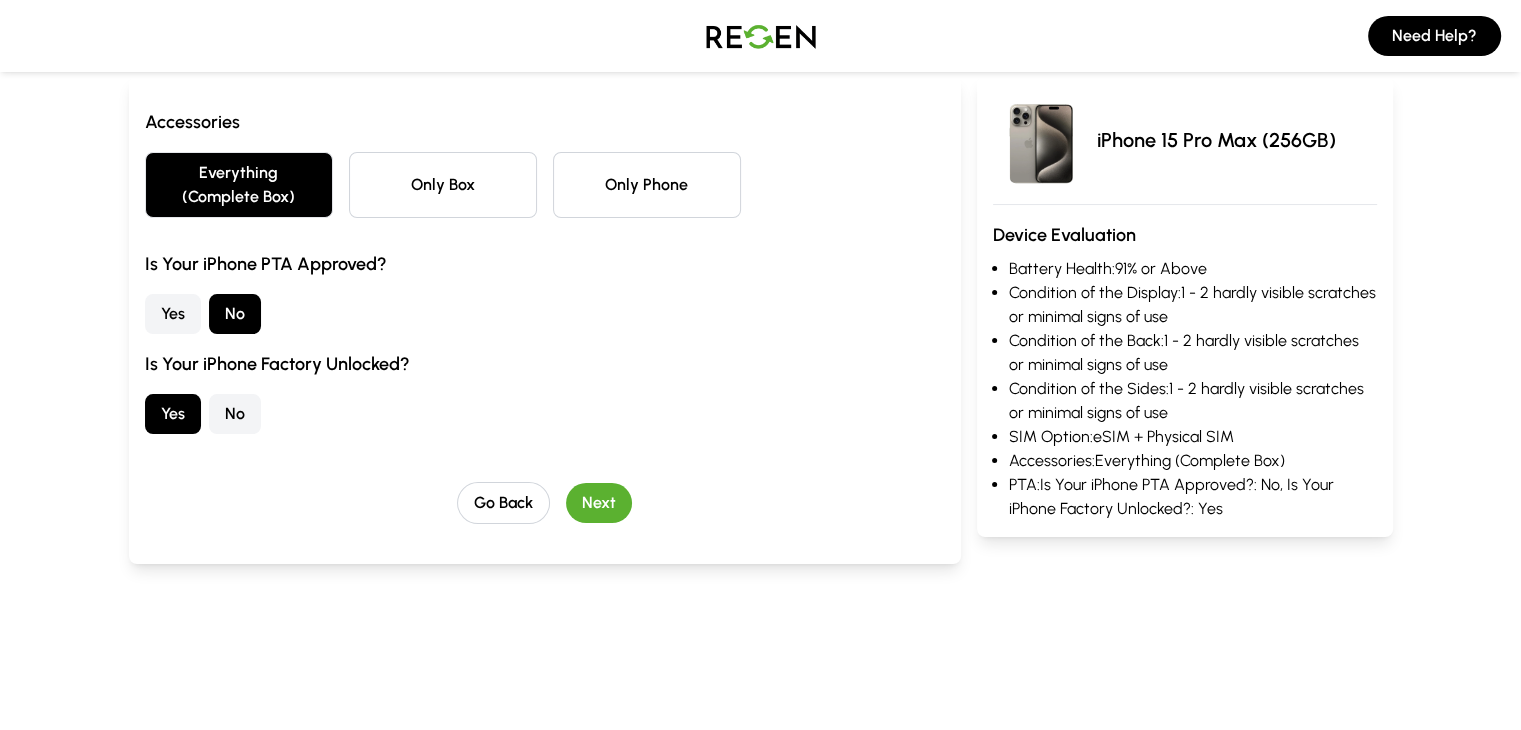 click on "Next" at bounding box center (599, 503) 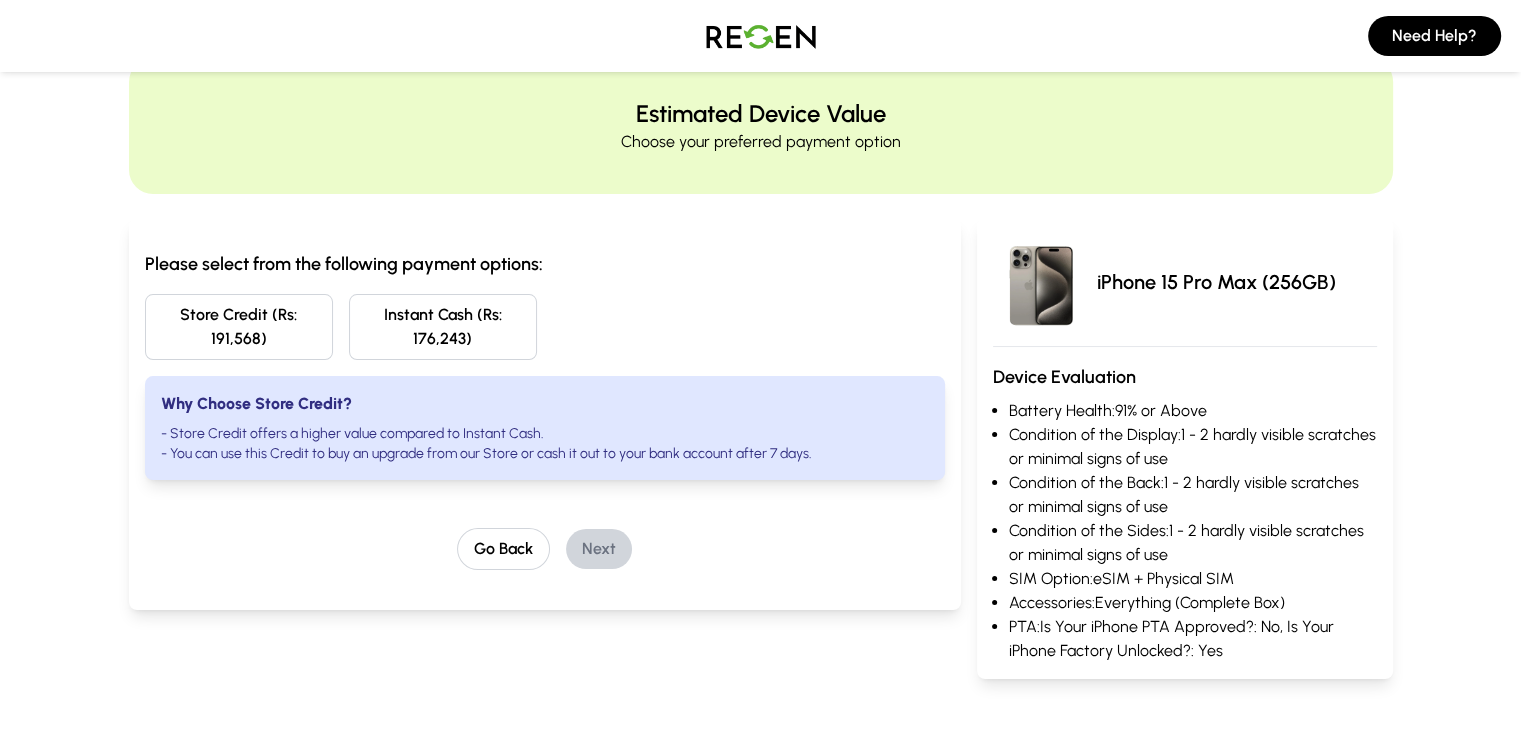 scroll, scrollTop: 0, scrollLeft: 0, axis: both 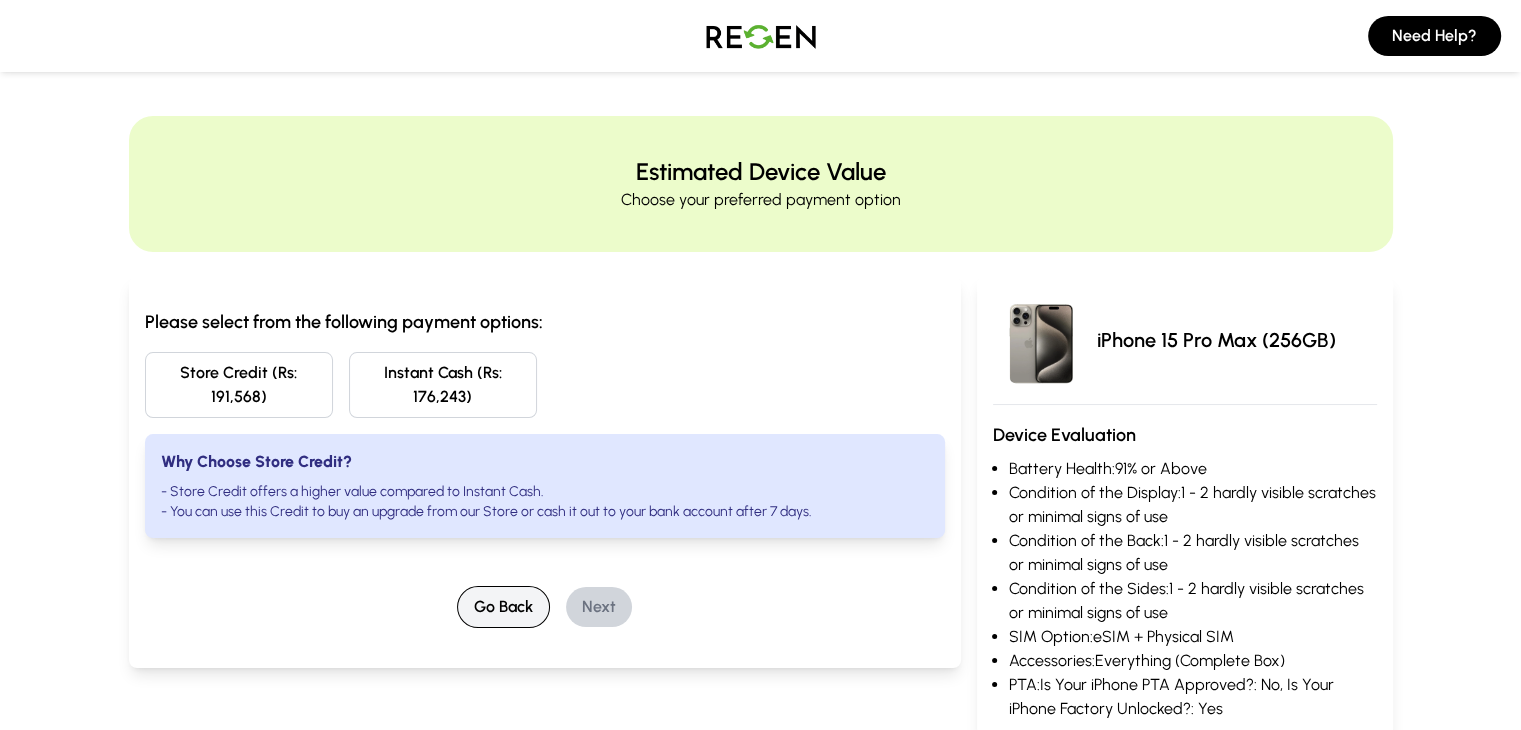 click on "Go Back" at bounding box center (503, 607) 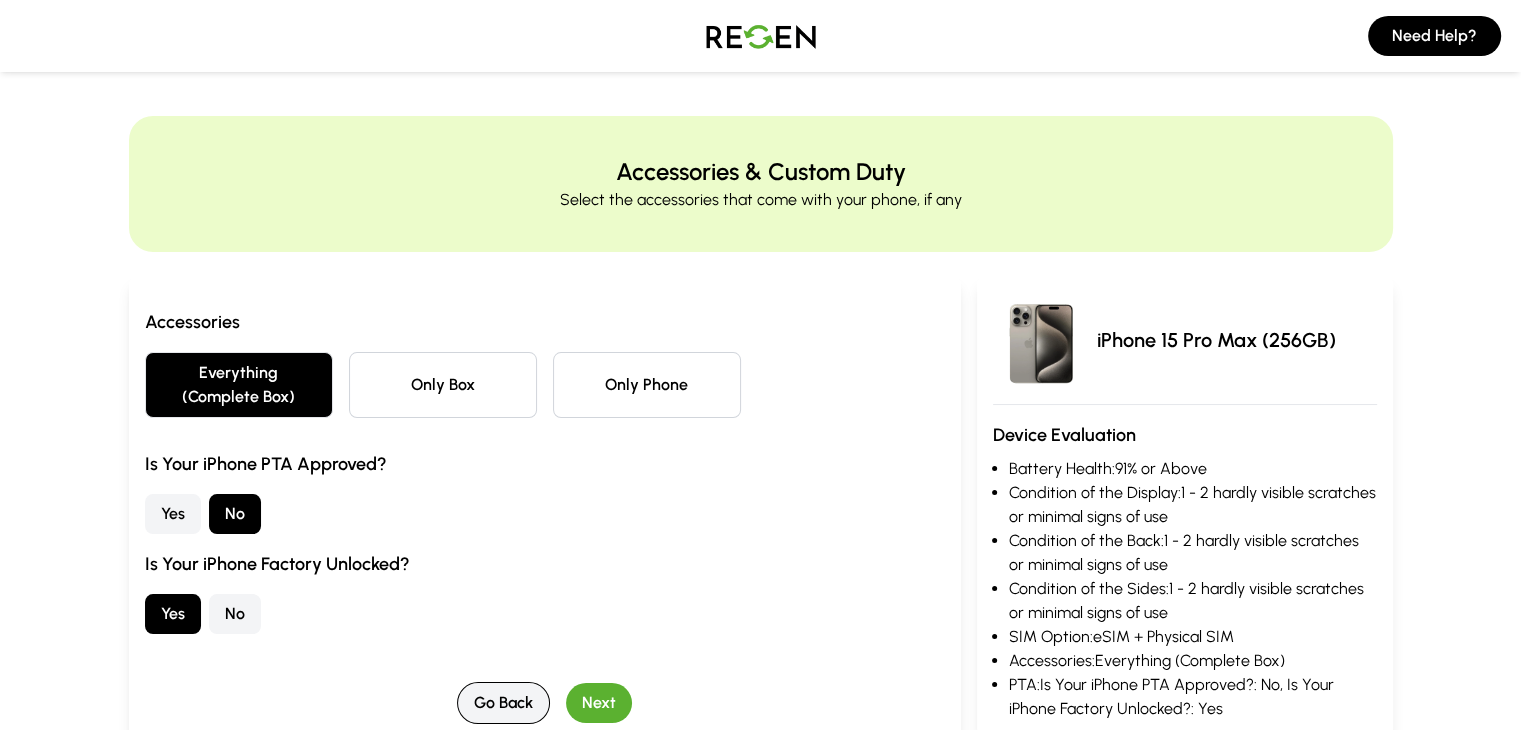 click on "Go Back" at bounding box center (503, 703) 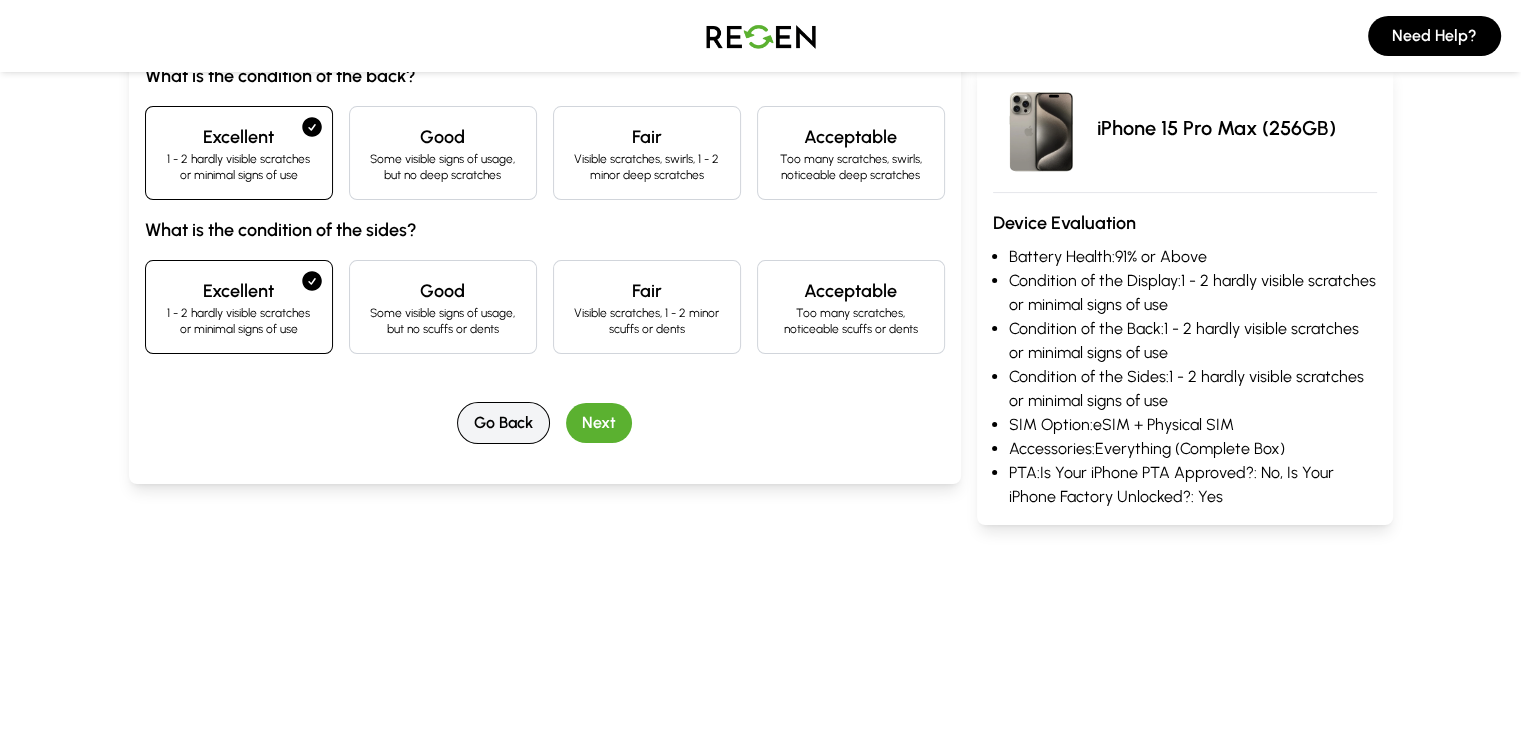 click on "Go Back" at bounding box center (503, 423) 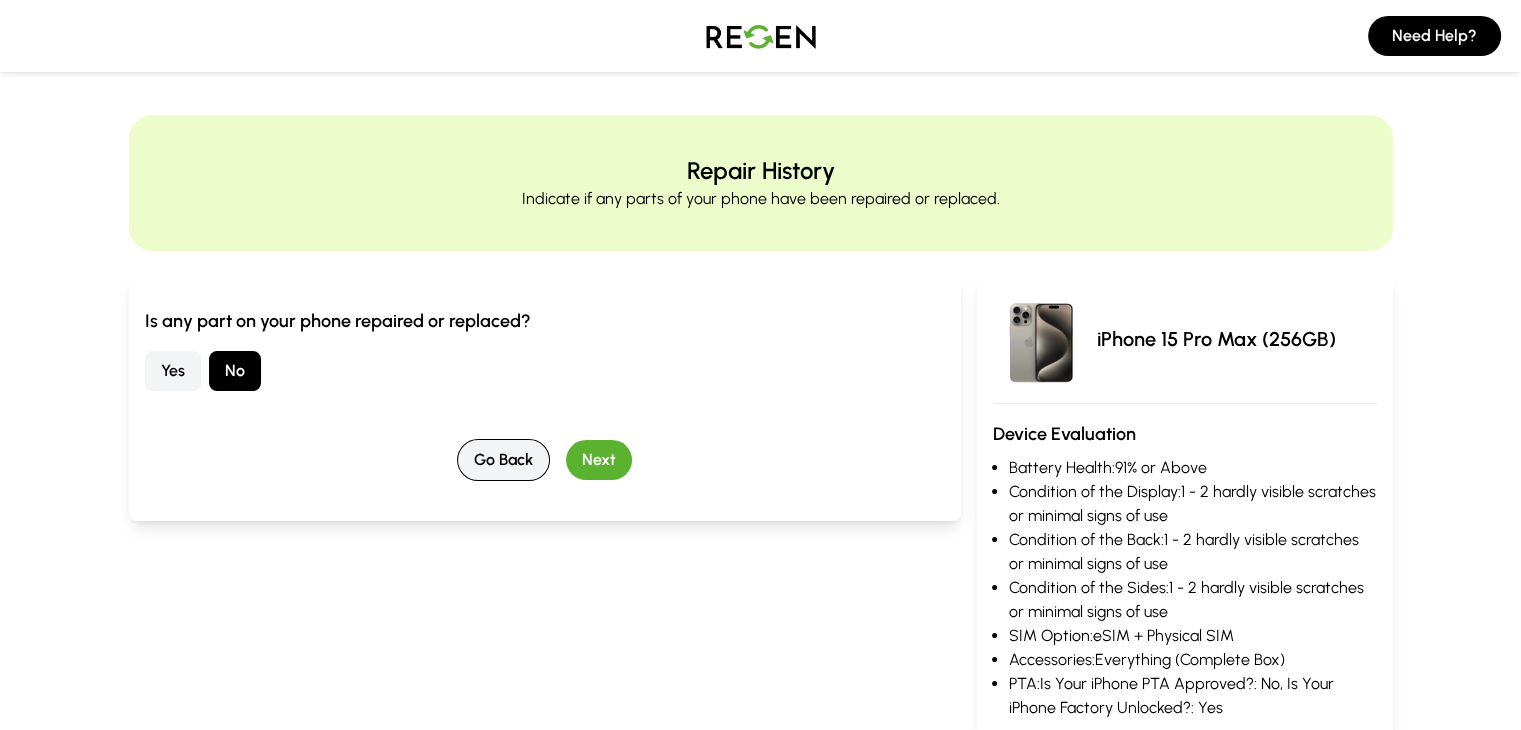 scroll, scrollTop: 0, scrollLeft: 0, axis: both 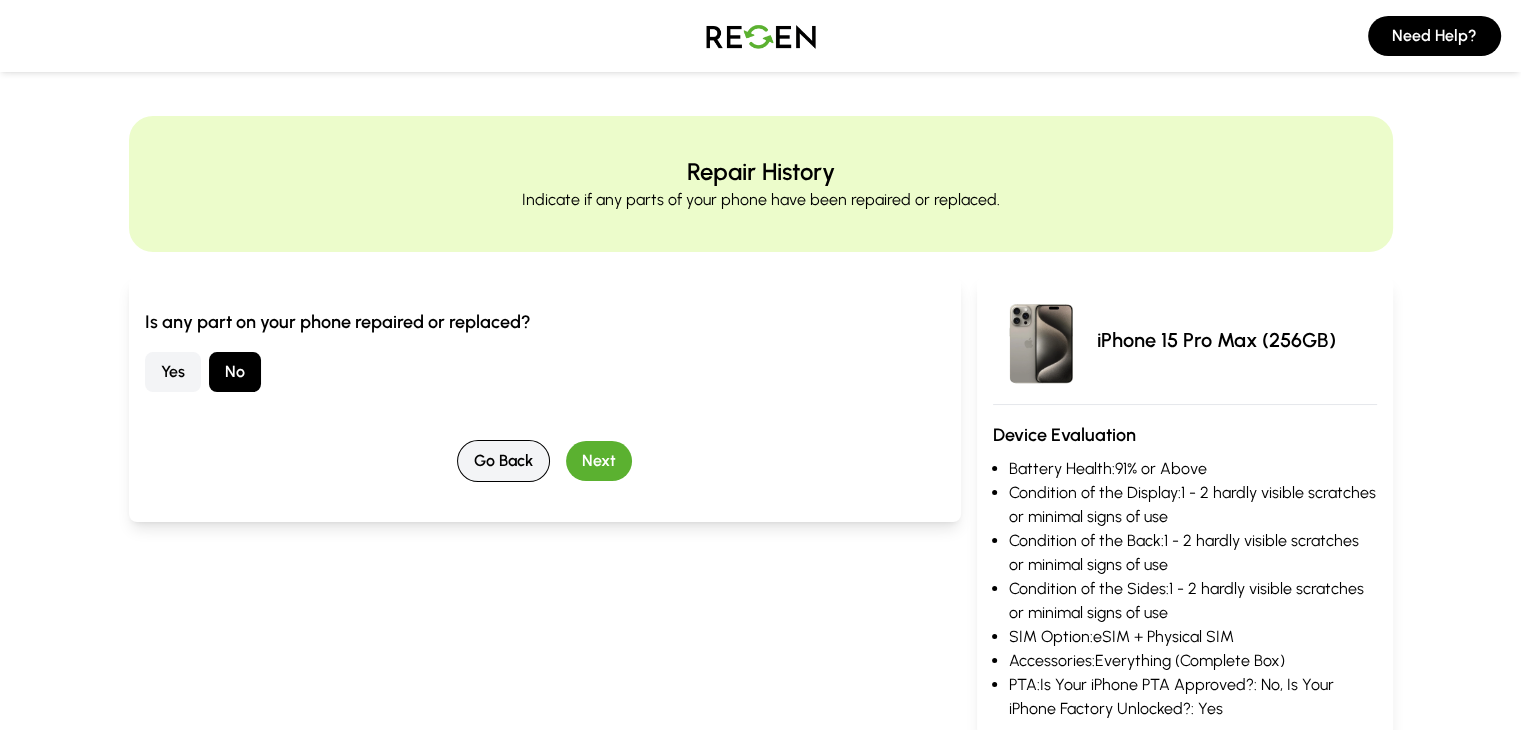click on "Go Back" at bounding box center [503, 461] 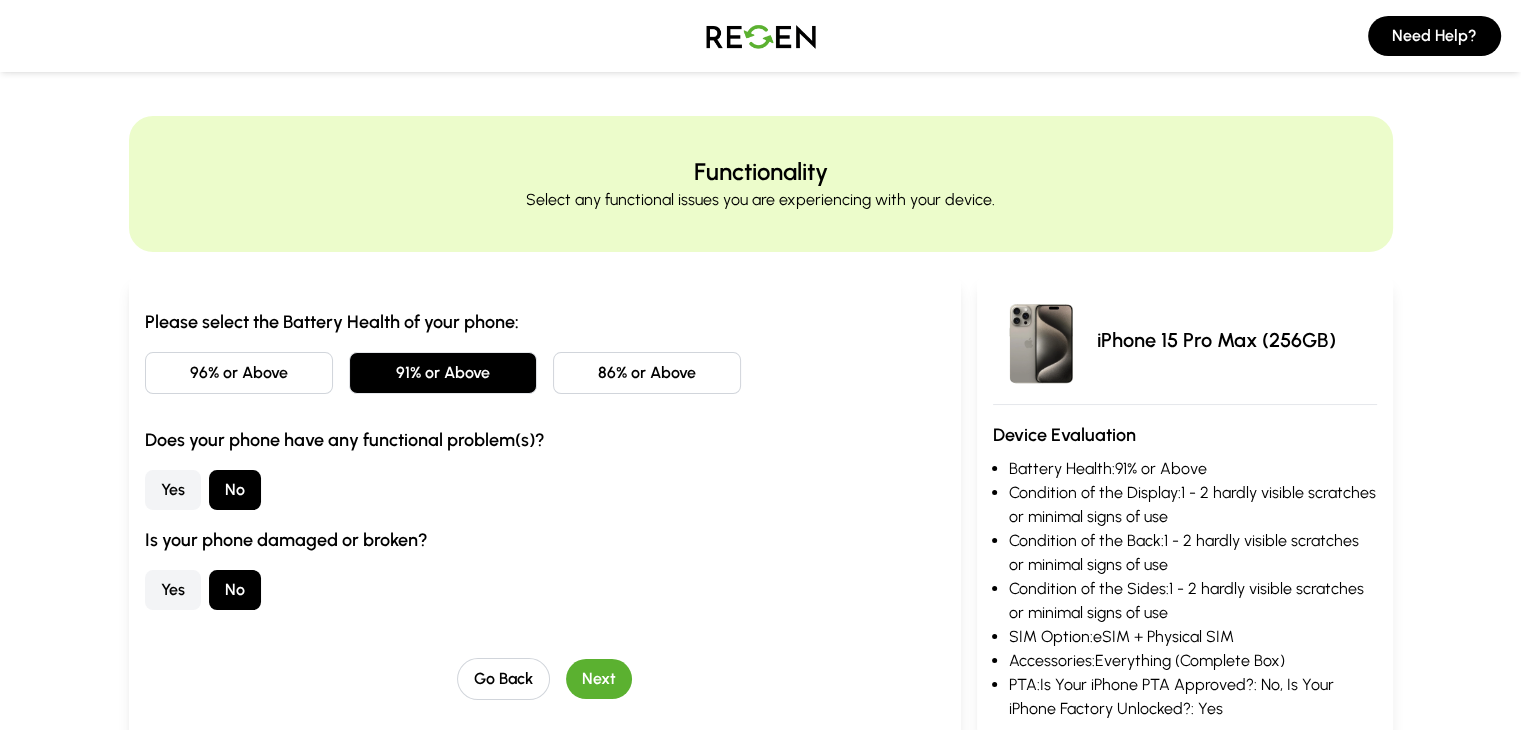 click on "96% or Above" at bounding box center [239, 373] 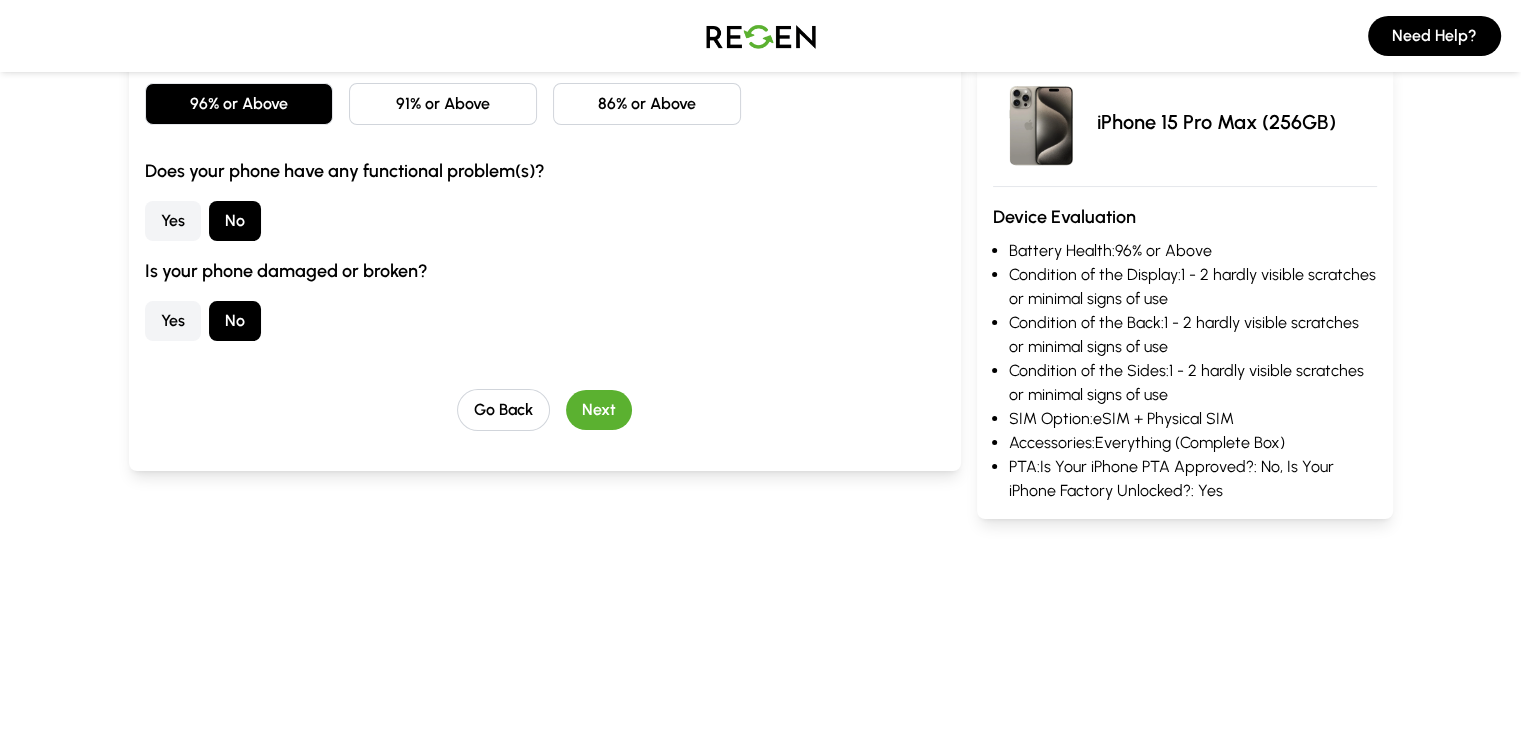 scroll, scrollTop: 300, scrollLeft: 0, axis: vertical 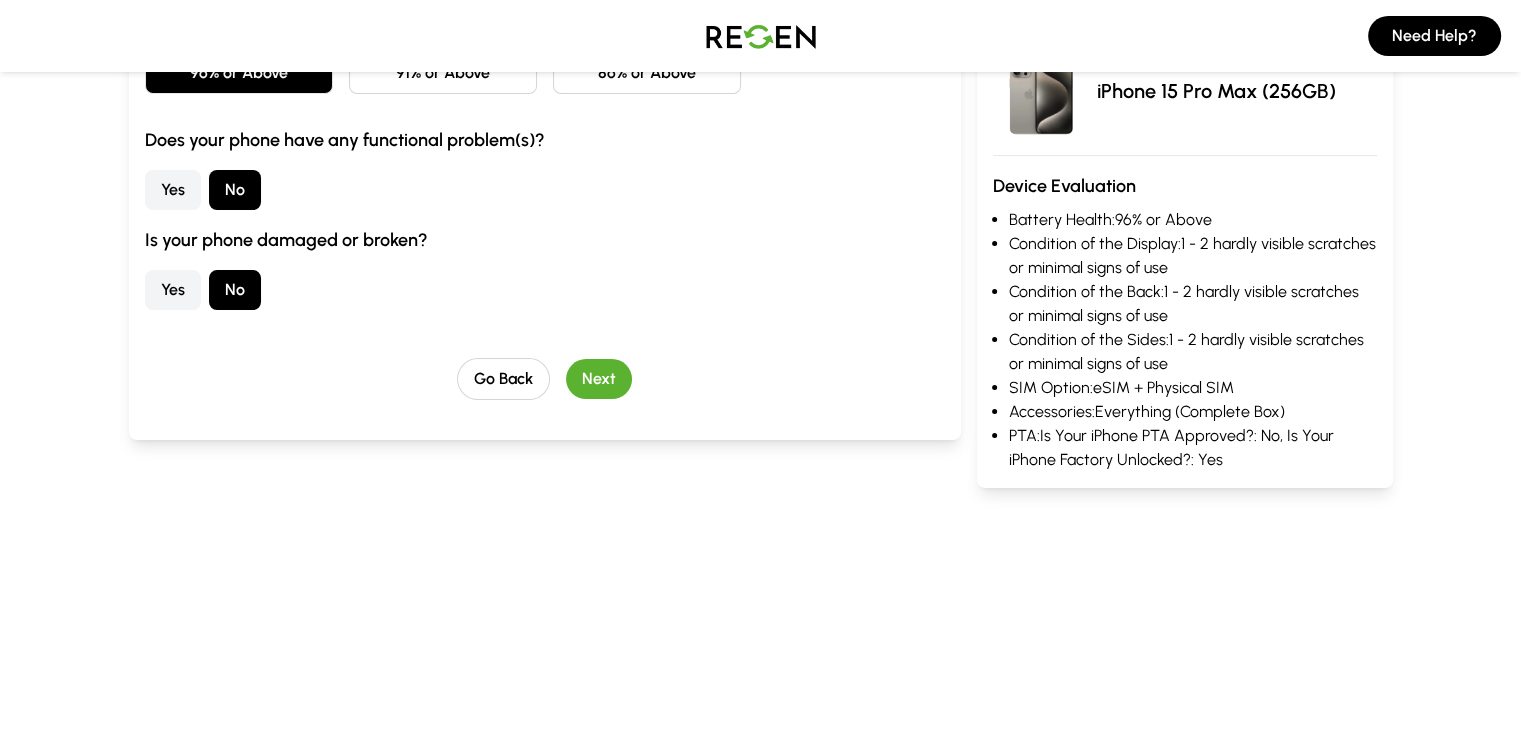 click on "Next" at bounding box center [599, 379] 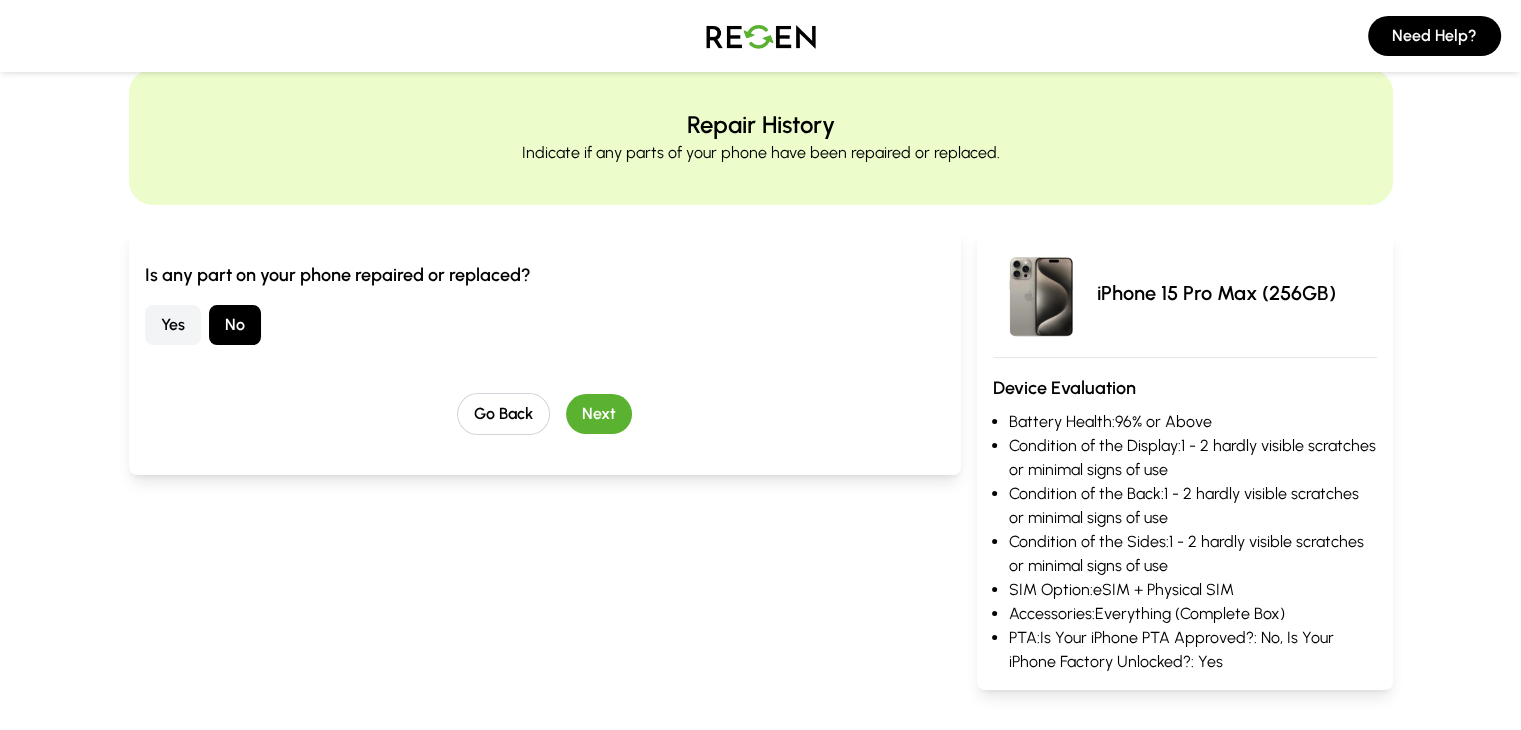 scroll, scrollTop: 0, scrollLeft: 0, axis: both 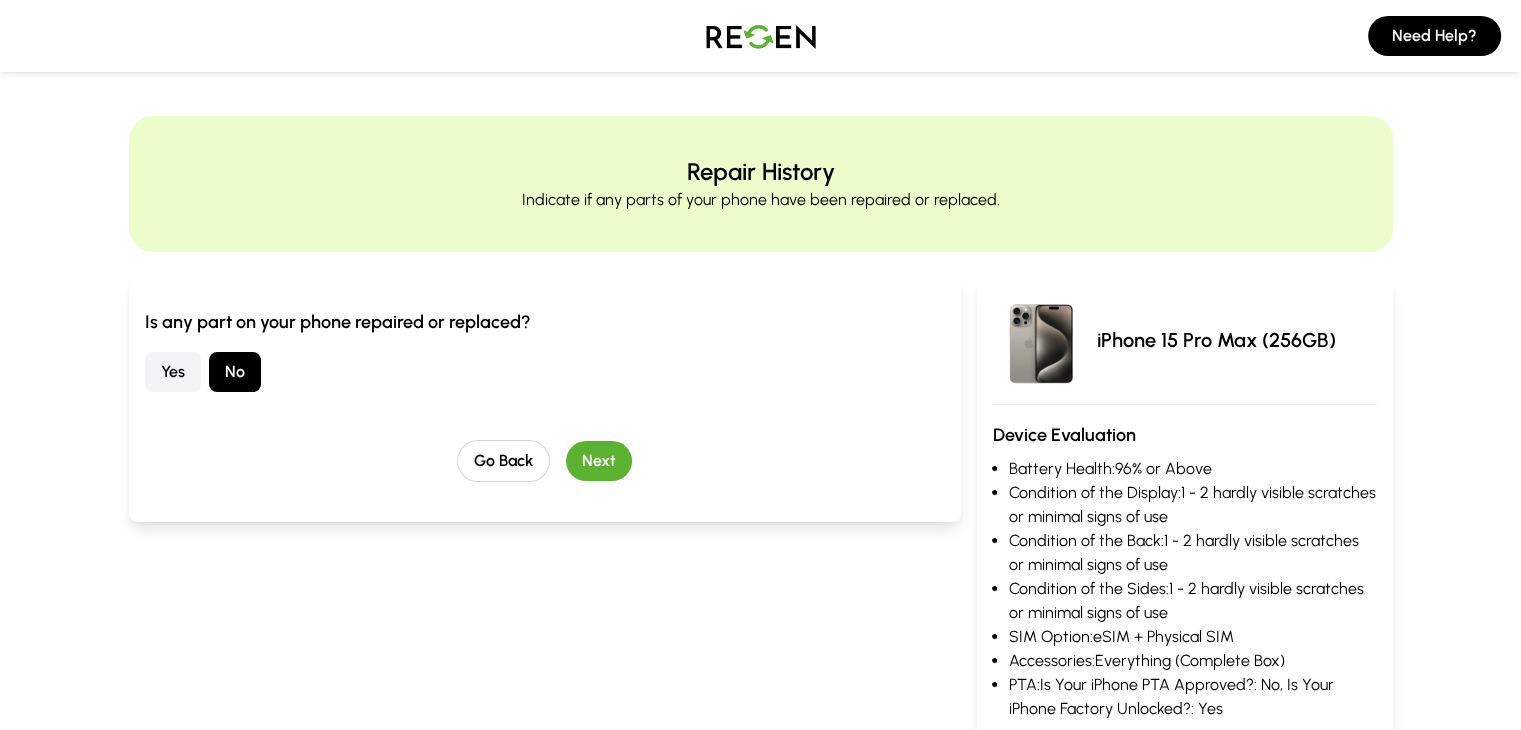 click on "Next" at bounding box center [599, 461] 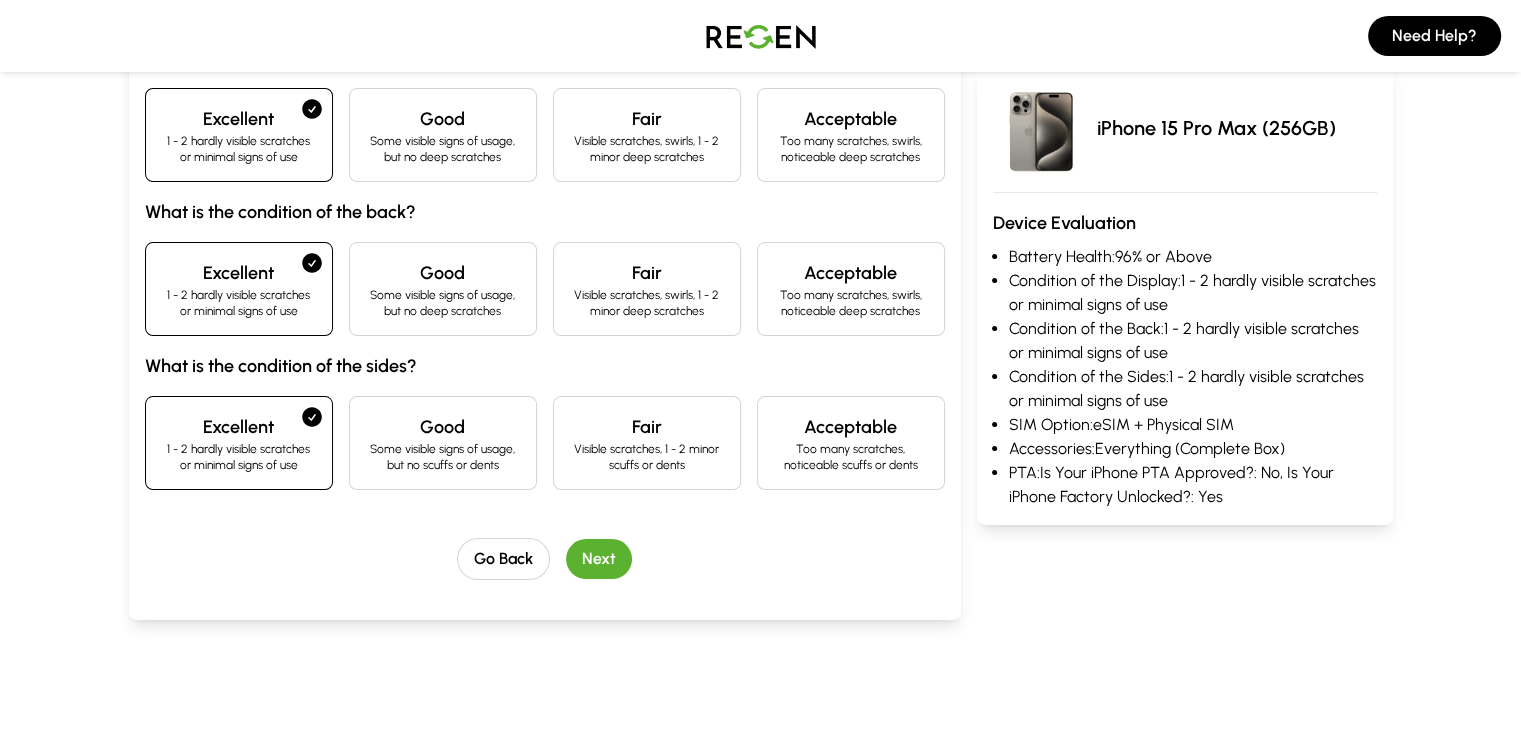 scroll, scrollTop: 600, scrollLeft: 0, axis: vertical 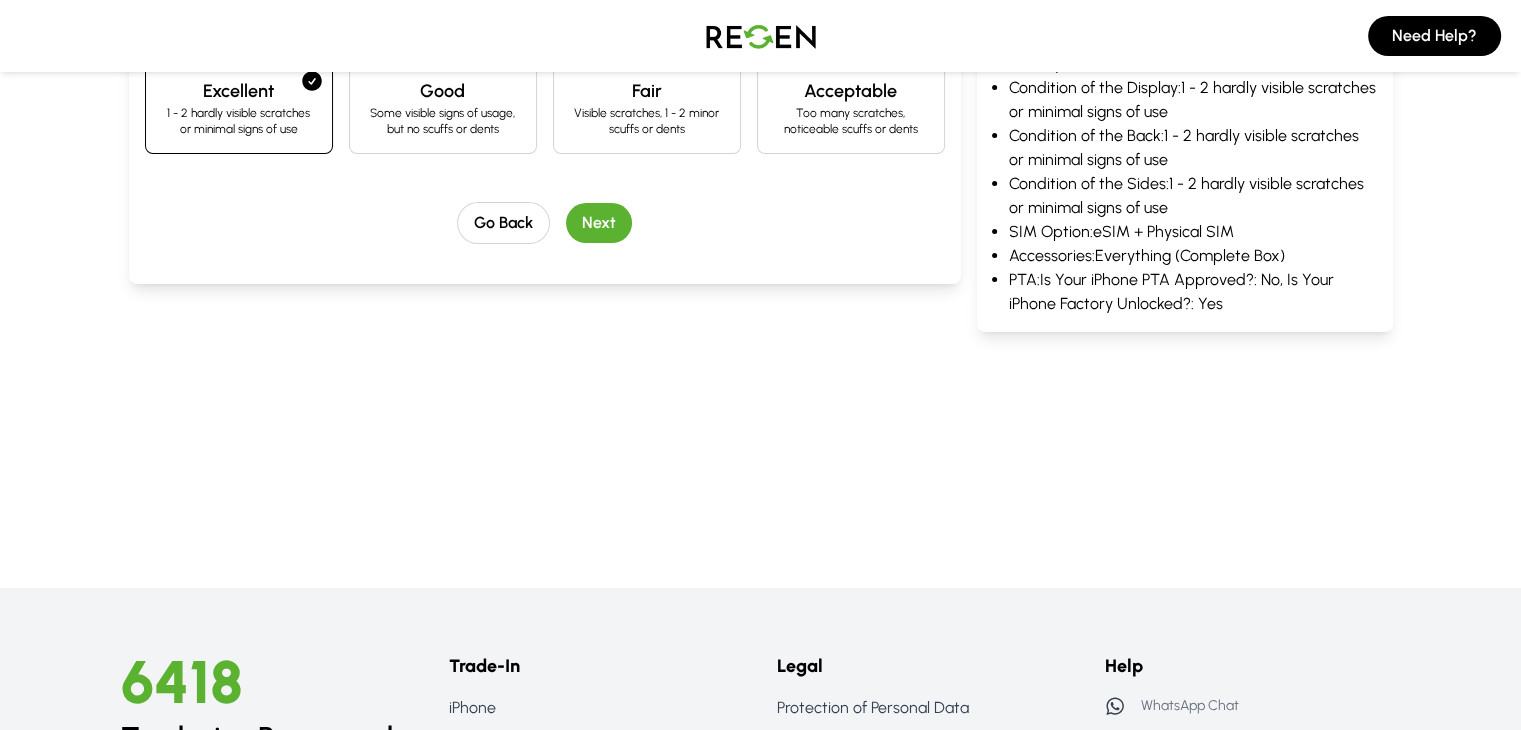 click on "Next" at bounding box center (599, 223) 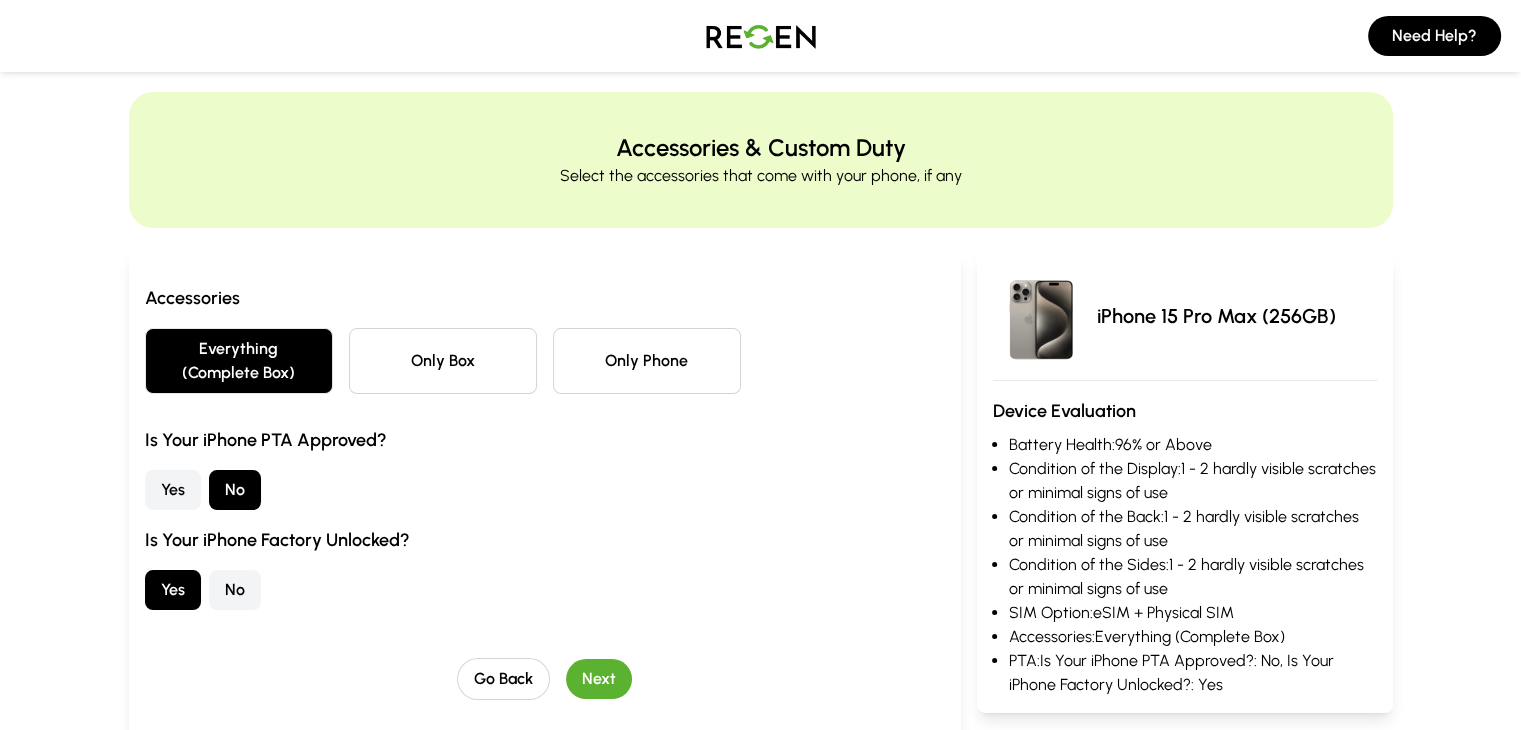 scroll, scrollTop: 0, scrollLeft: 0, axis: both 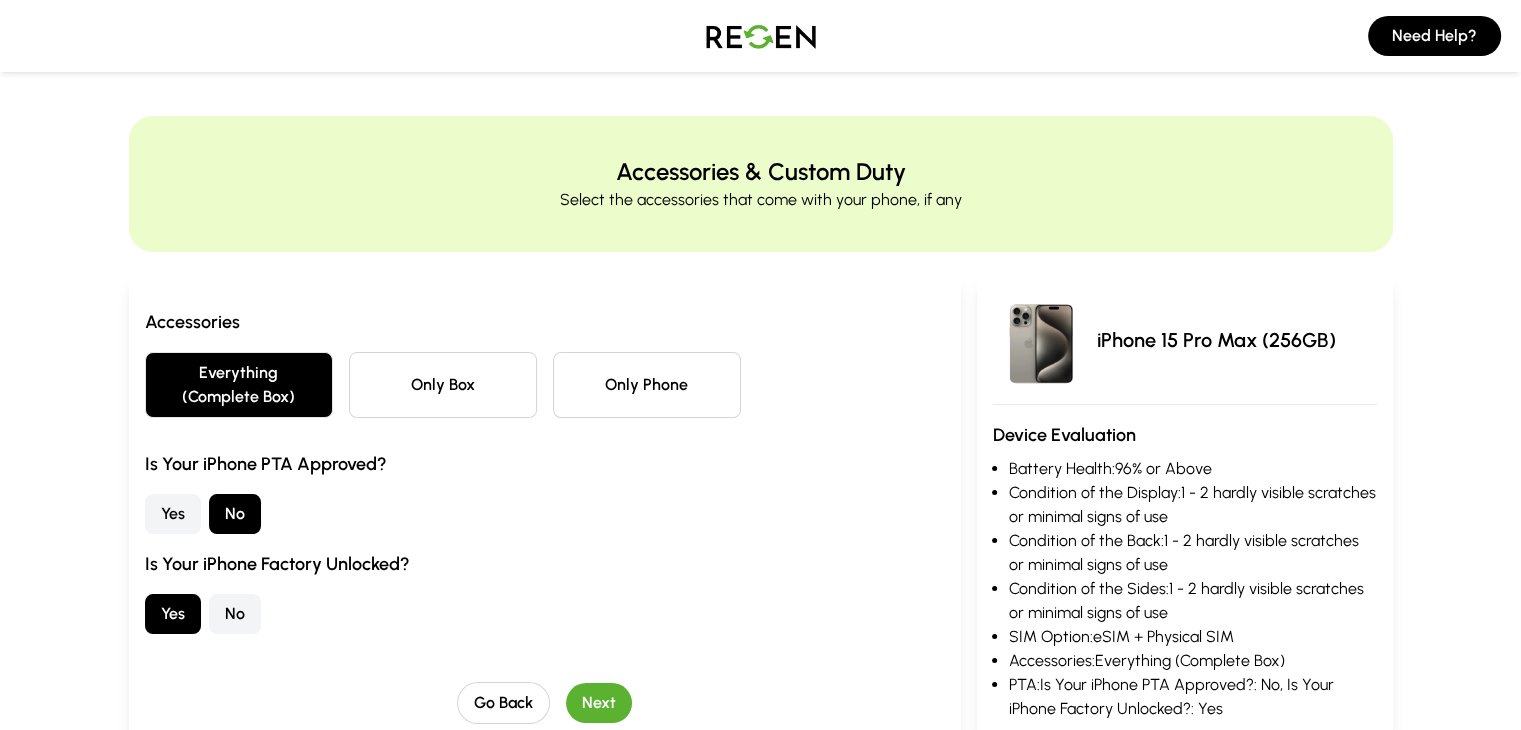 click on "Next" at bounding box center [599, 703] 